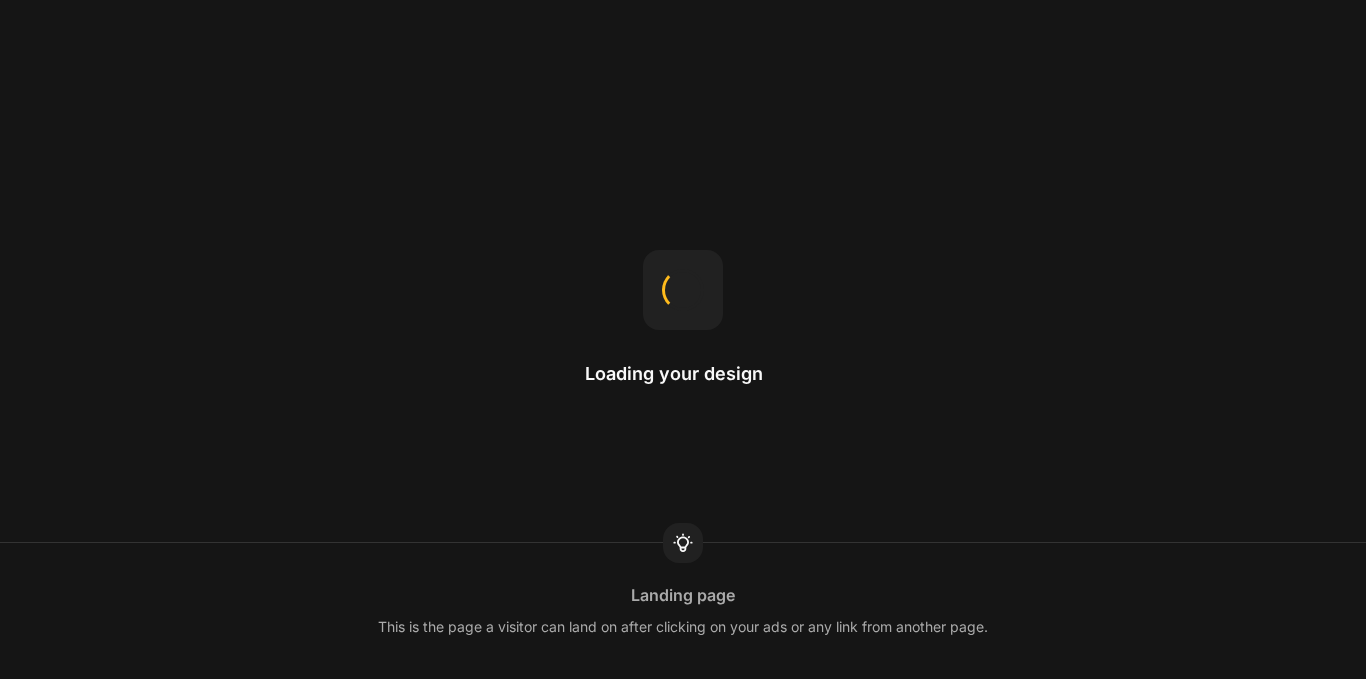 scroll, scrollTop: 0, scrollLeft: 0, axis: both 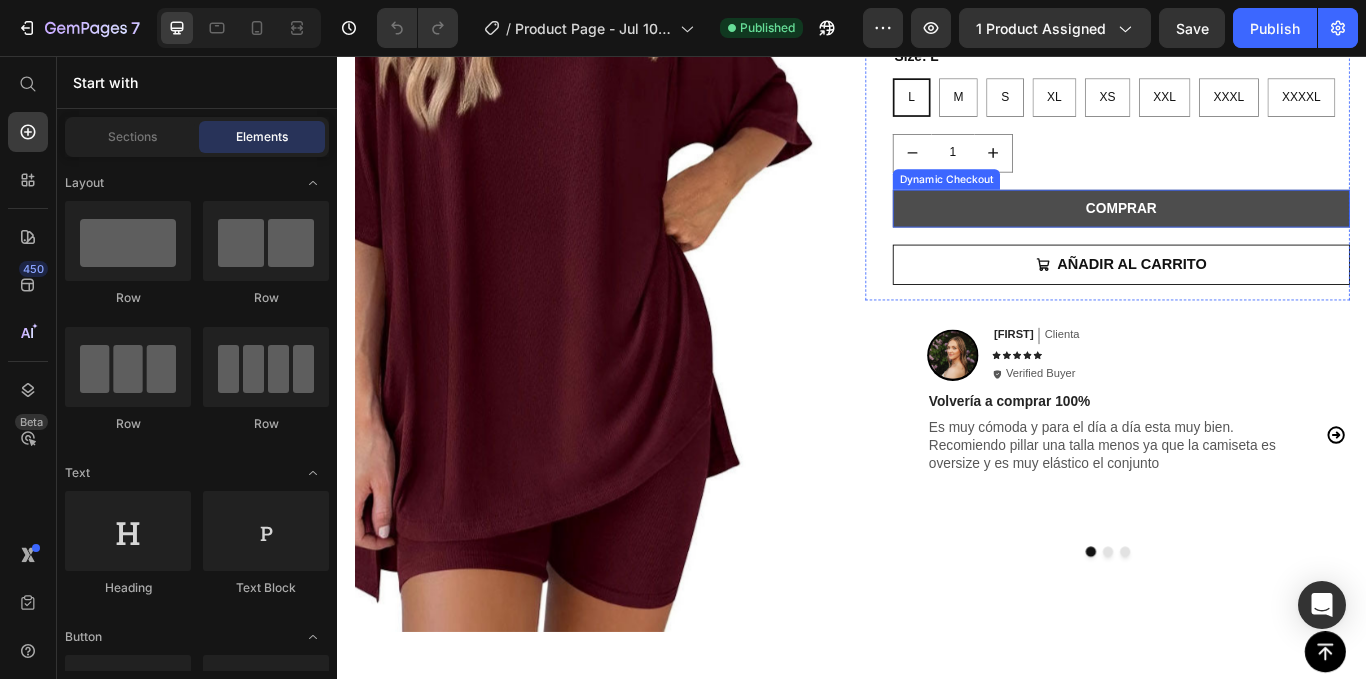 click on "COMPRAR" at bounding box center (1250, 234) 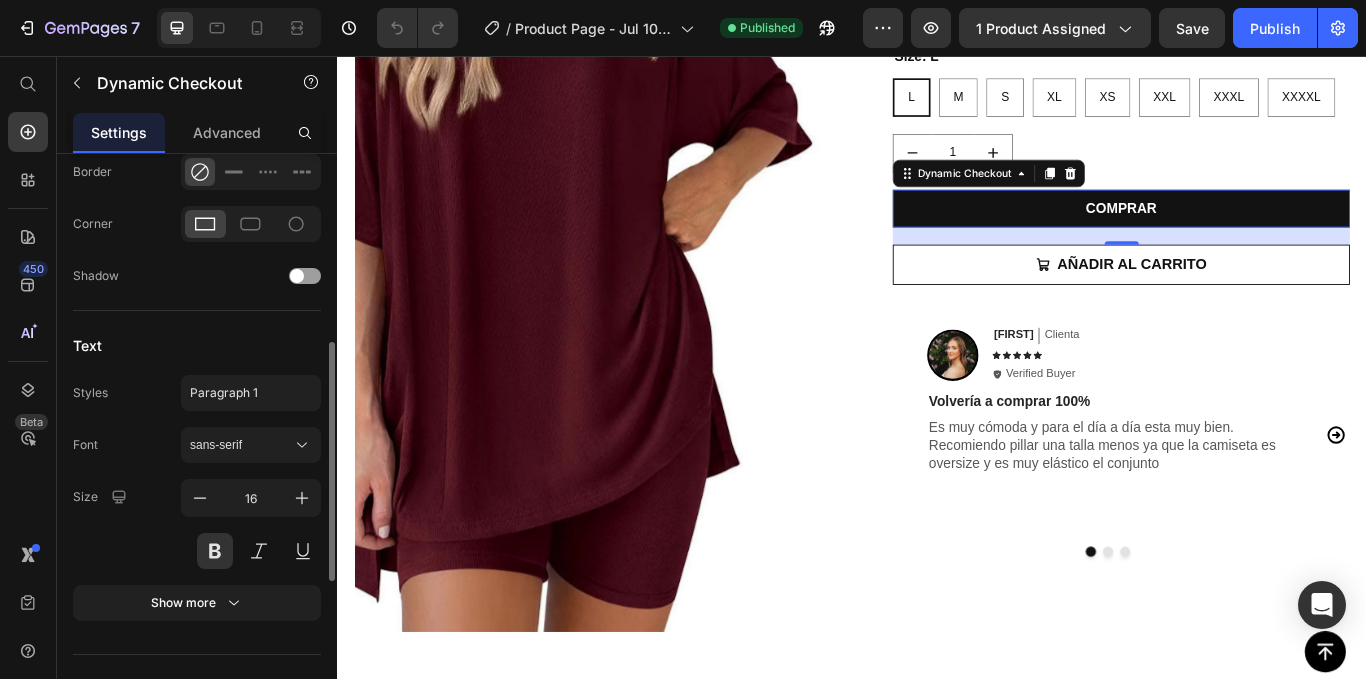 scroll, scrollTop: 833, scrollLeft: 0, axis: vertical 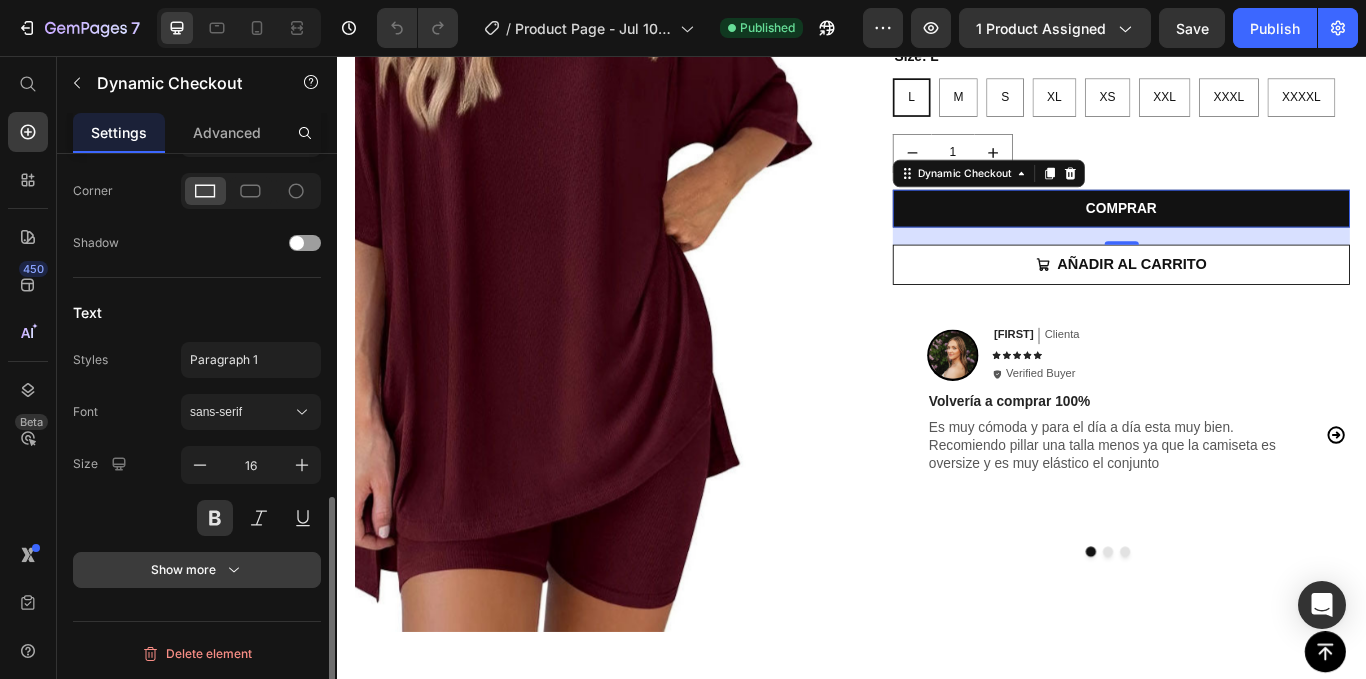 click 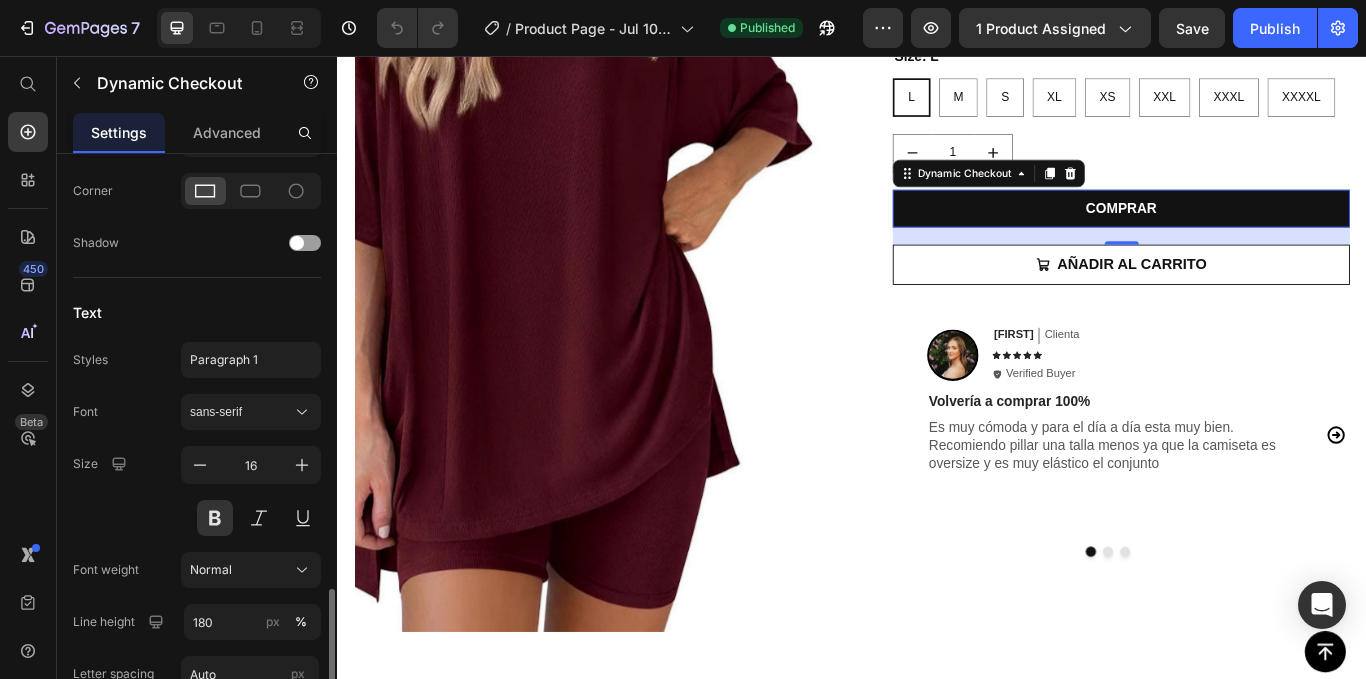 scroll, scrollTop: 1041, scrollLeft: 0, axis: vertical 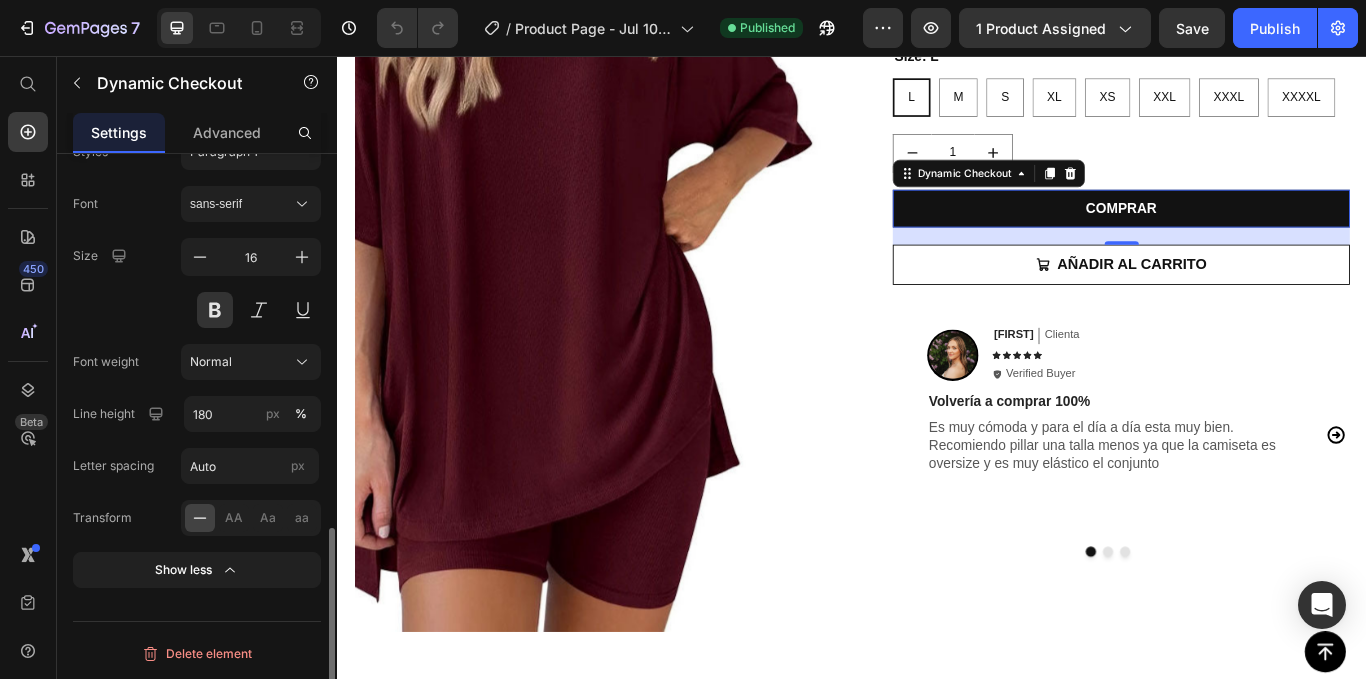 click 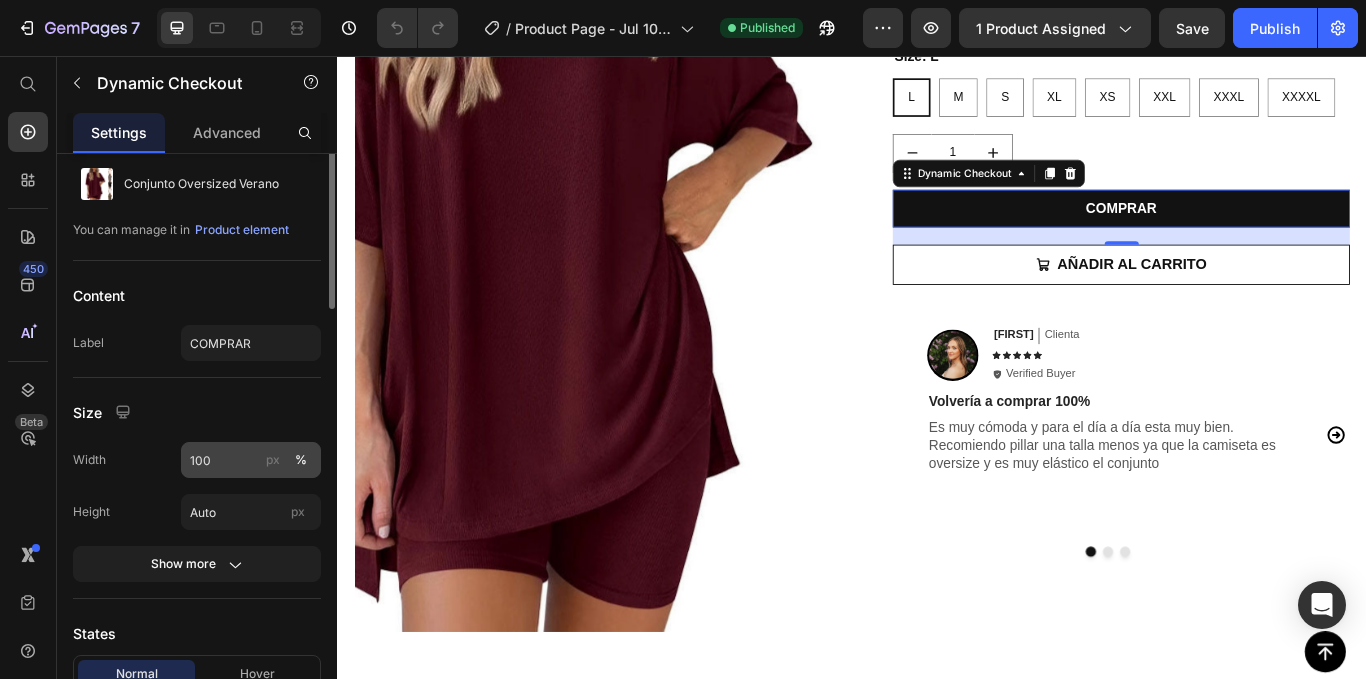 scroll, scrollTop: 0, scrollLeft: 0, axis: both 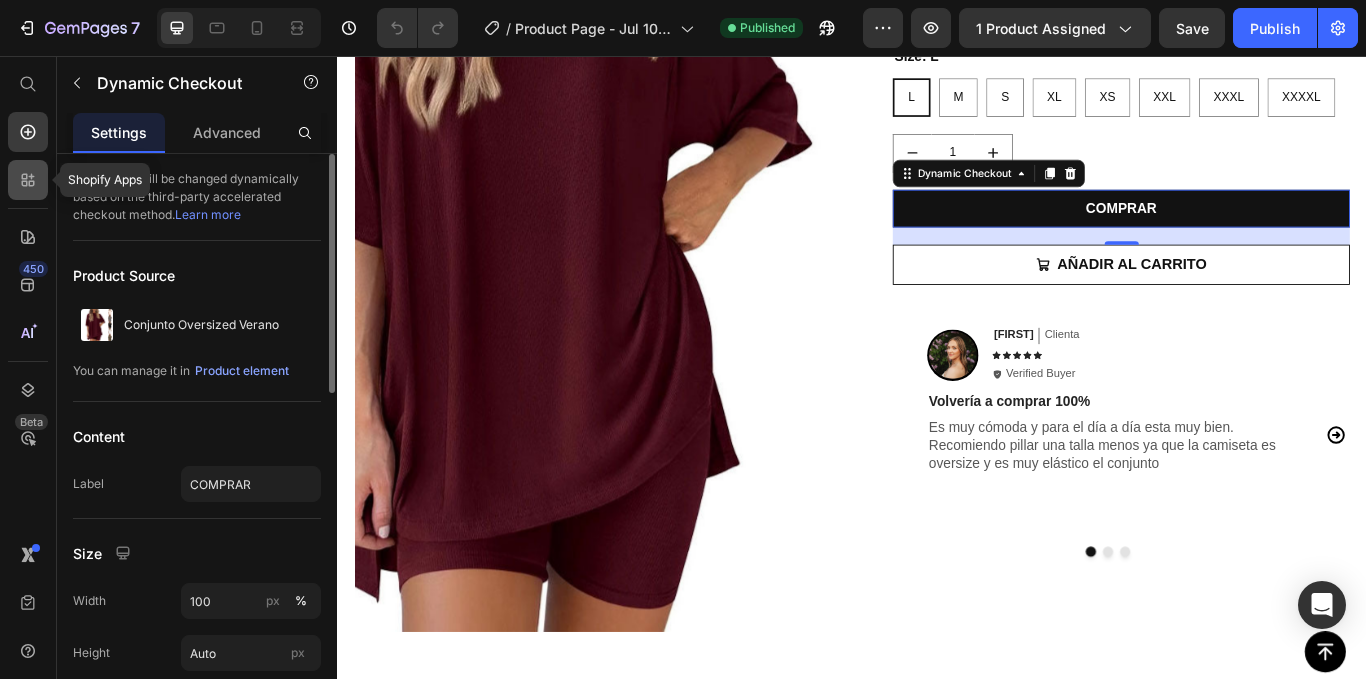 click 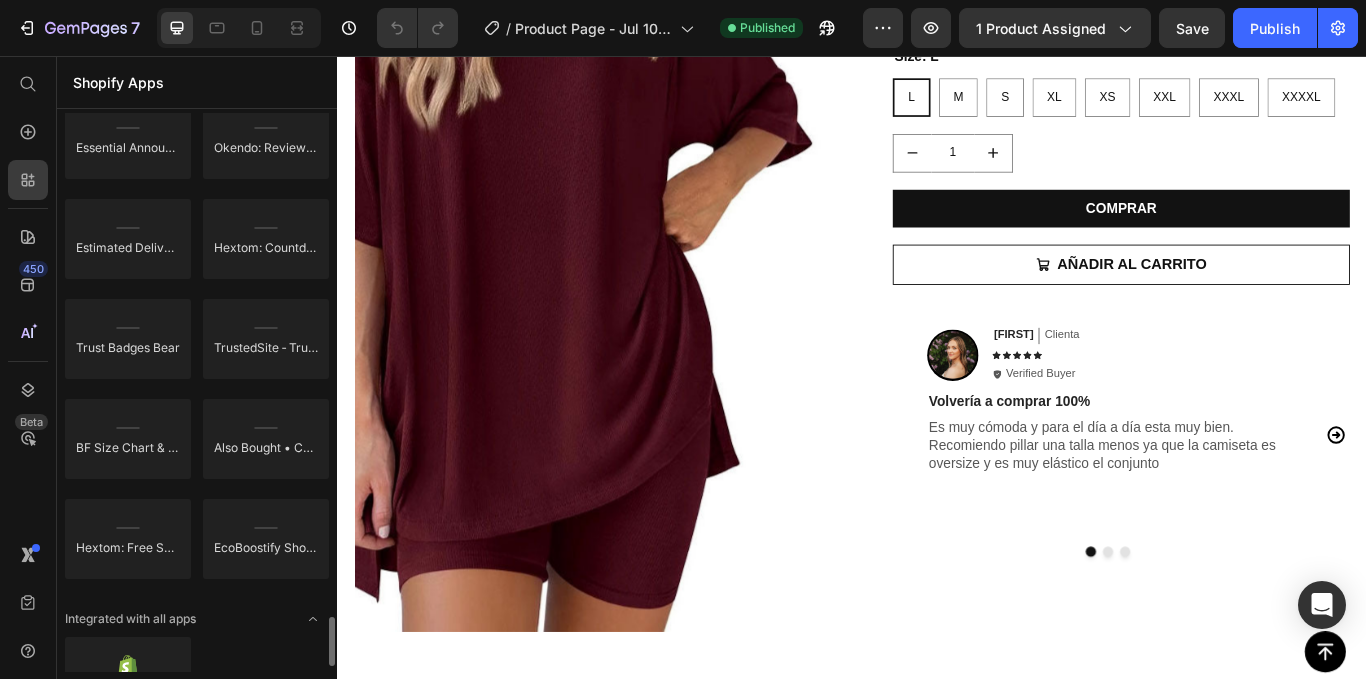 scroll, scrollTop: 5763, scrollLeft: 0, axis: vertical 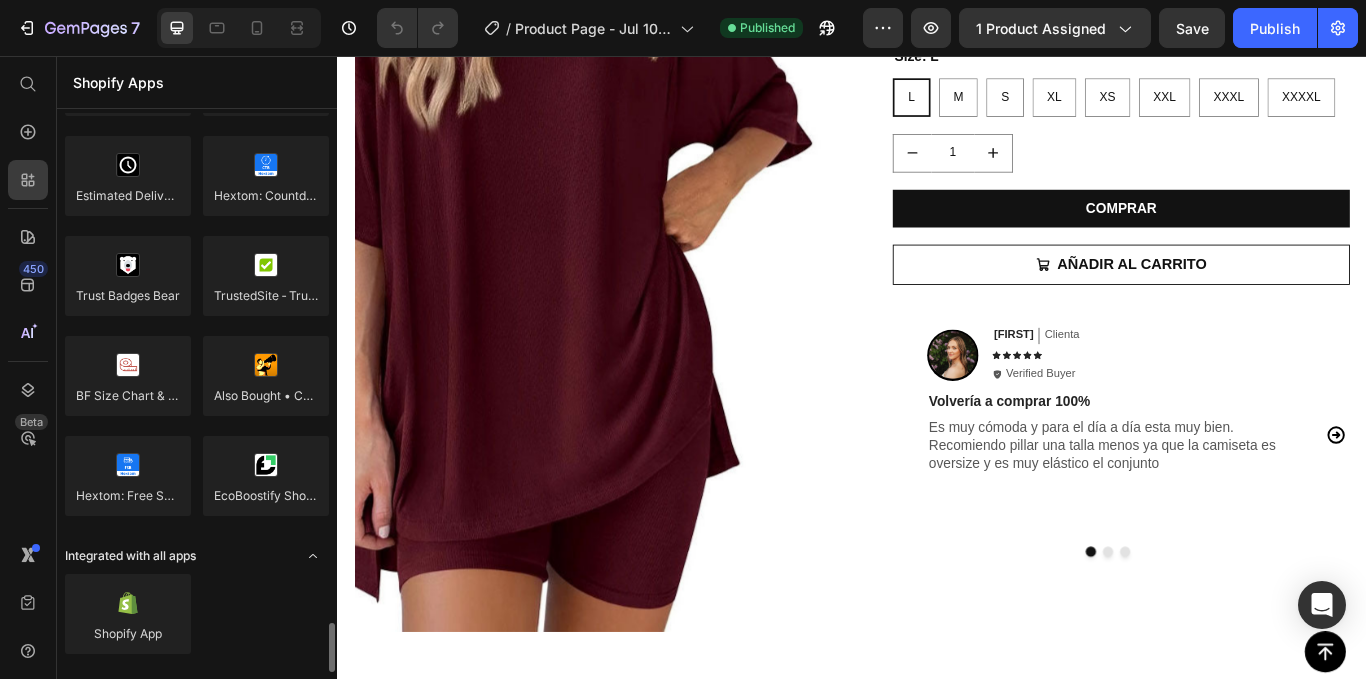 click 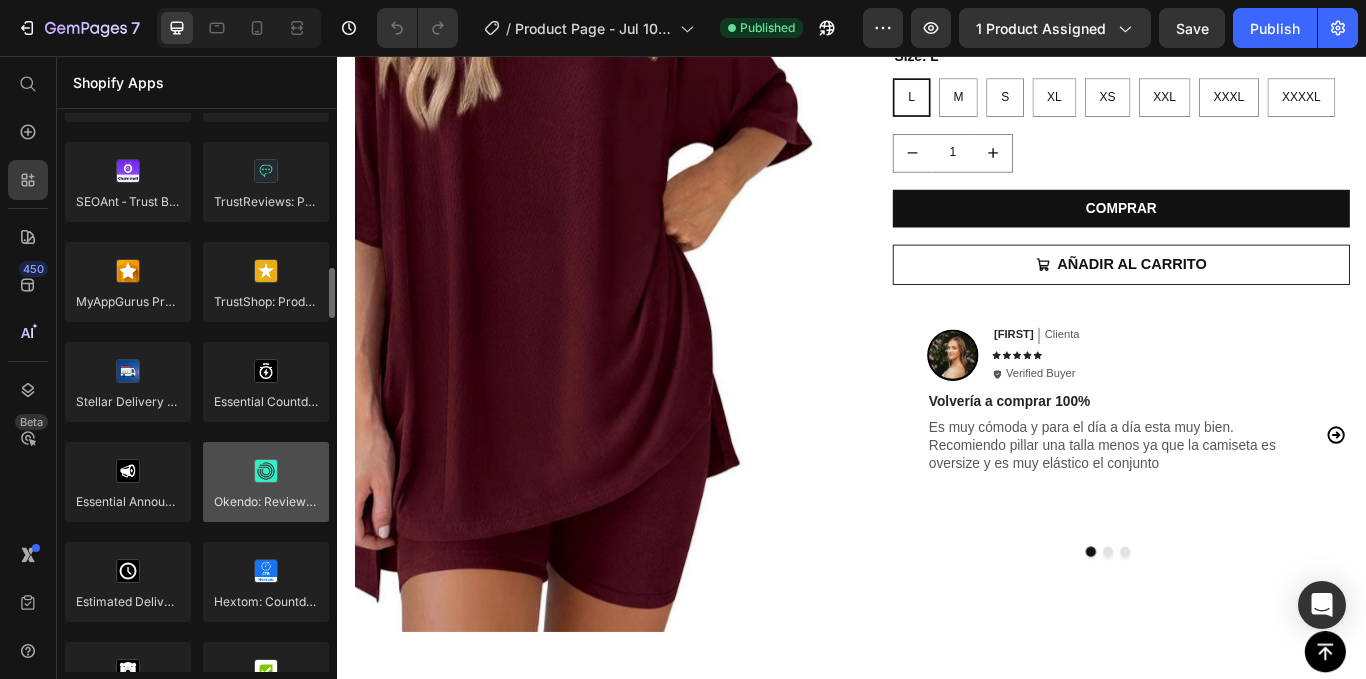 scroll, scrollTop: 4957, scrollLeft: 0, axis: vertical 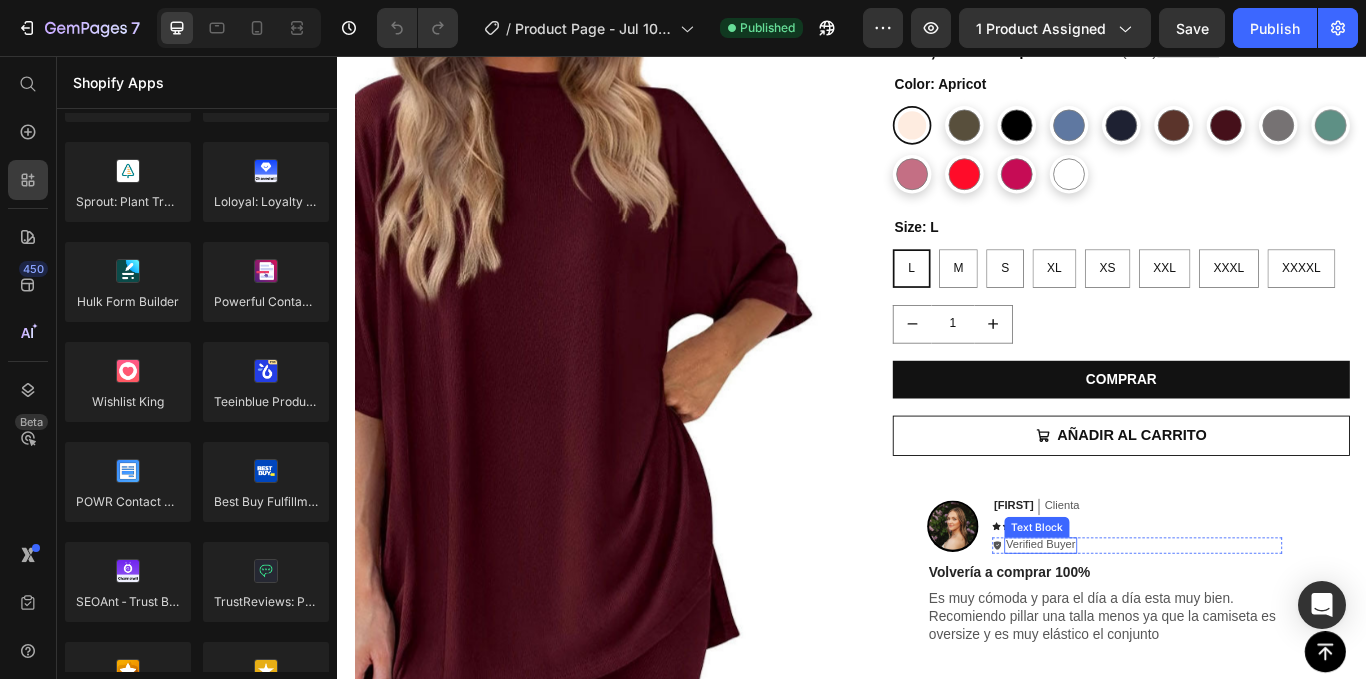 click on "Verified Buyer" at bounding box center (1156, 626) 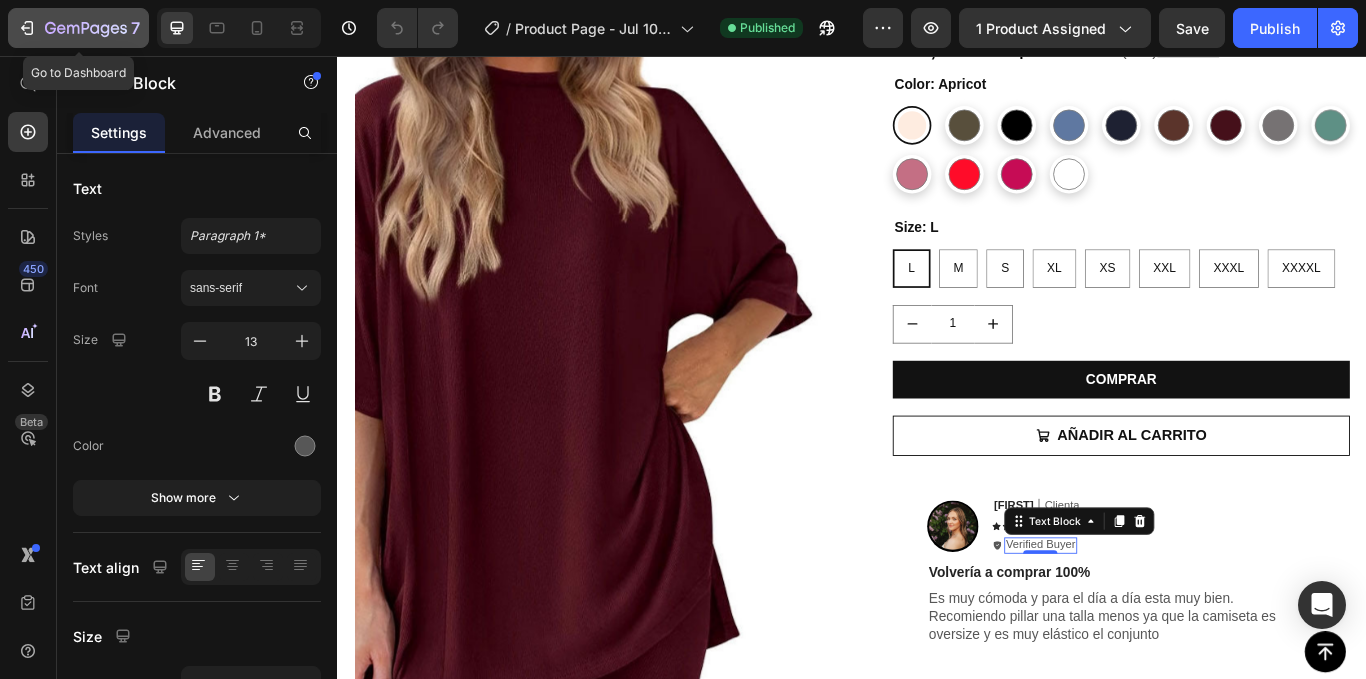 click 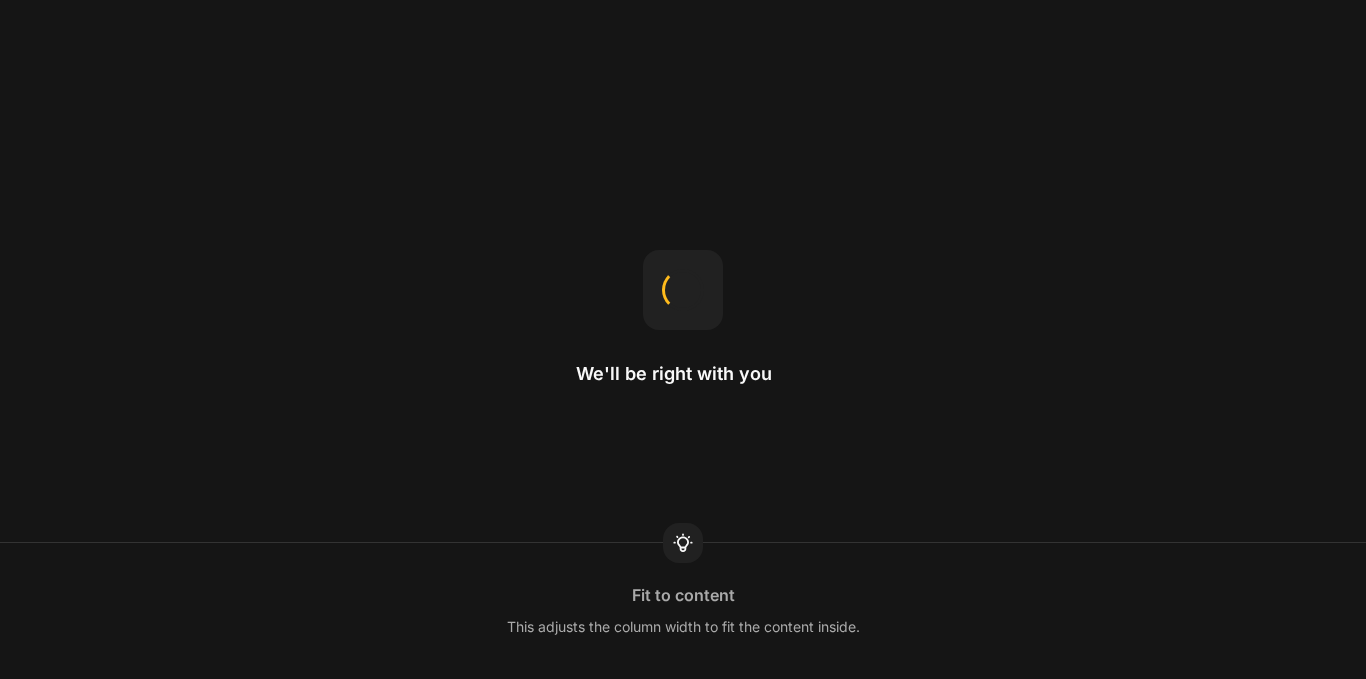 scroll, scrollTop: 0, scrollLeft: 0, axis: both 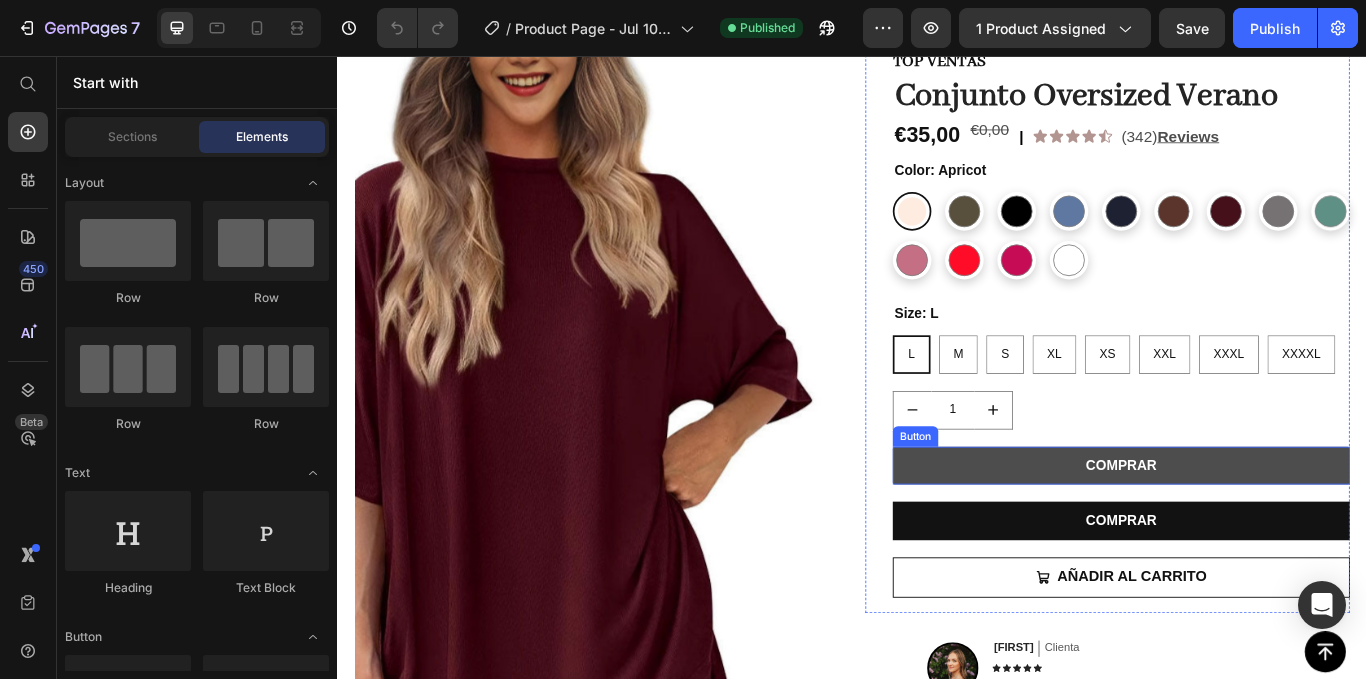 click on "COMPRAR" at bounding box center (1250, 534) 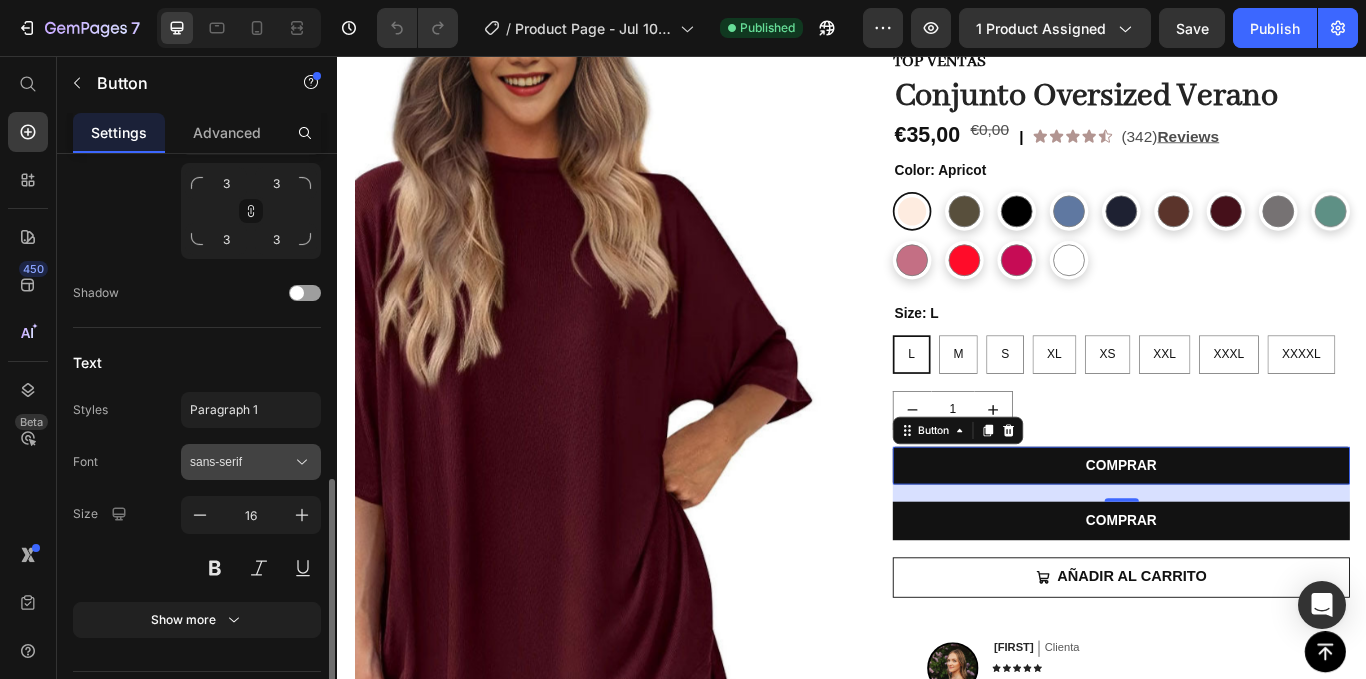 scroll, scrollTop: 850, scrollLeft: 0, axis: vertical 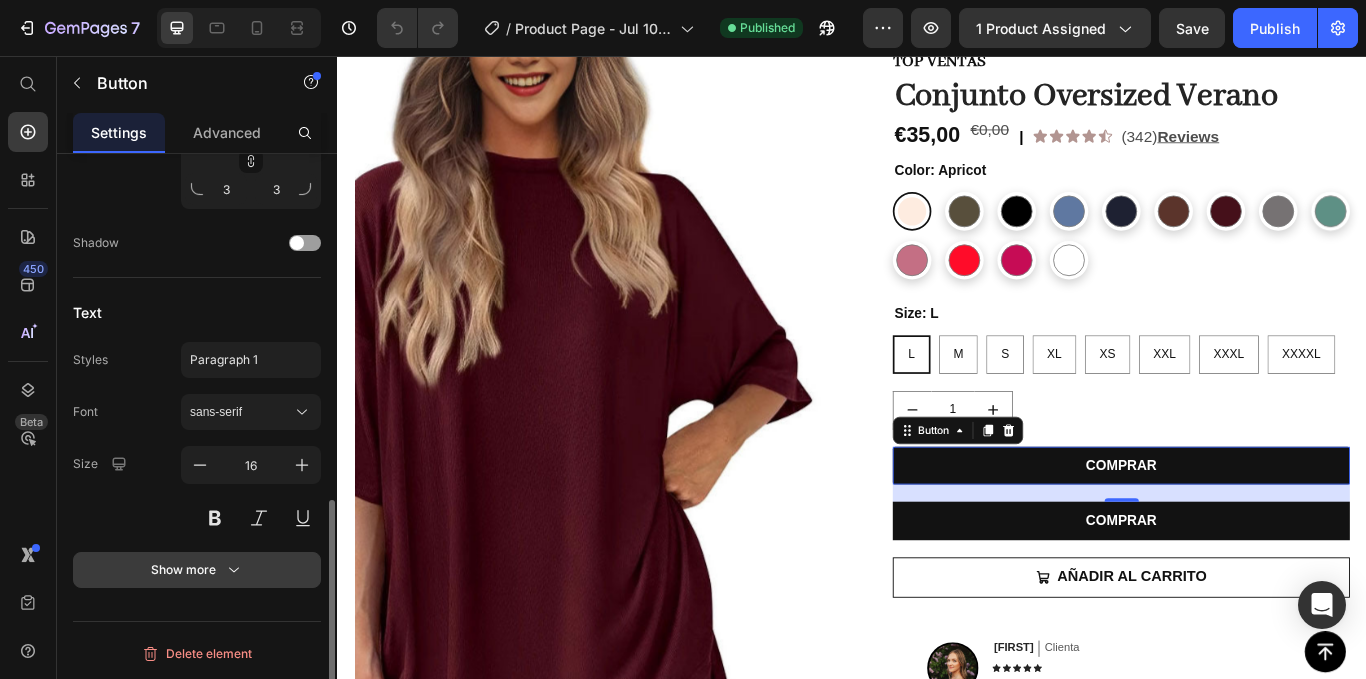 click on "Show more" at bounding box center (197, 570) 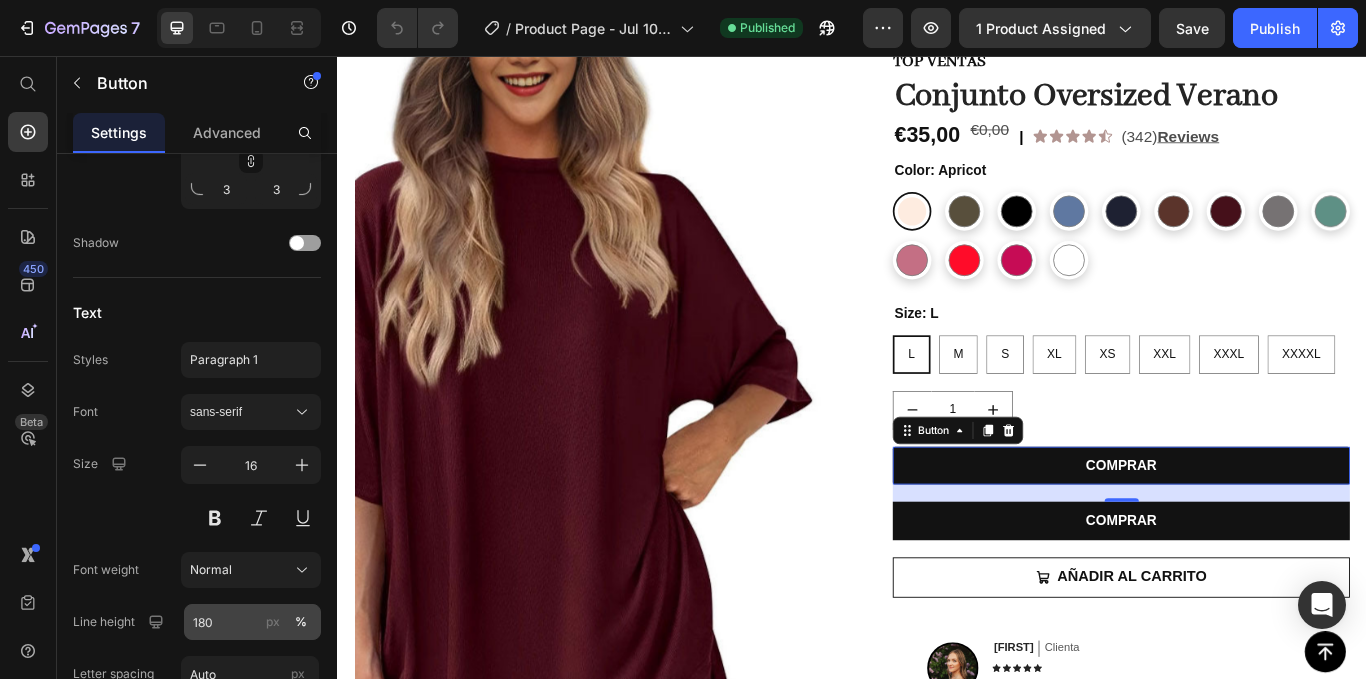 scroll, scrollTop: 1058, scrollLeft: 0, axis: vertical 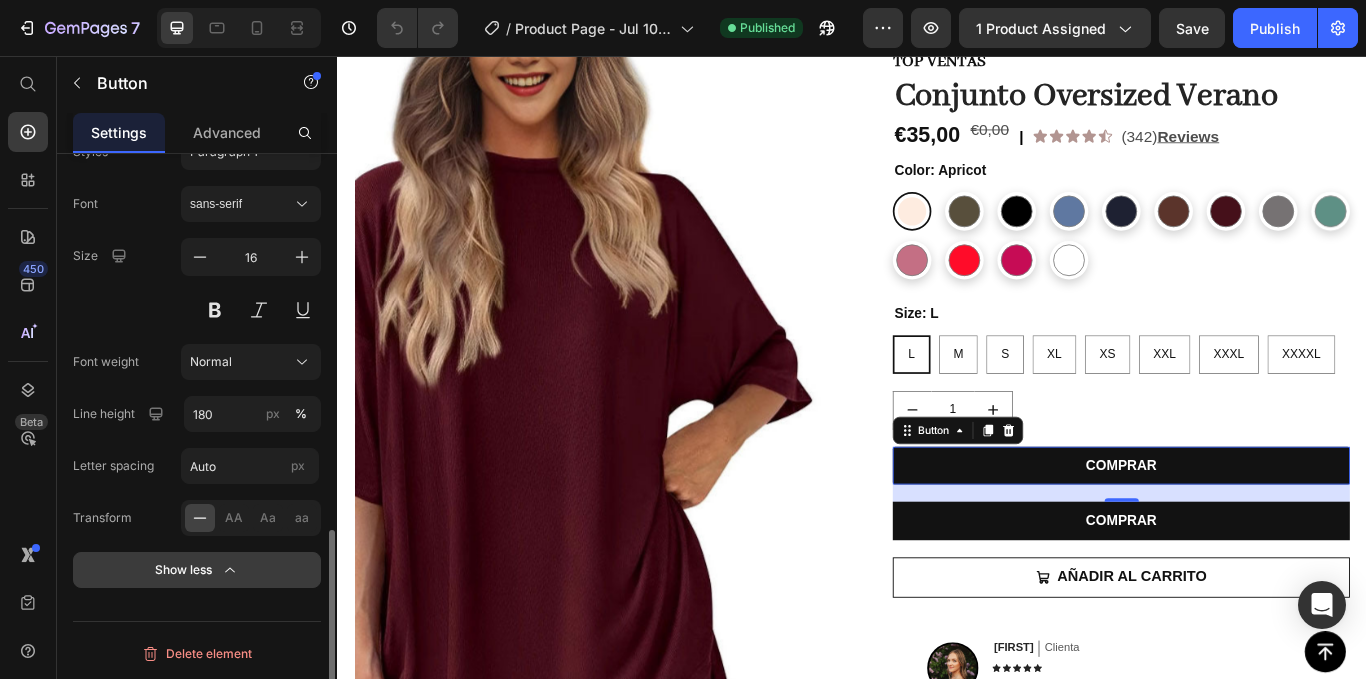 click 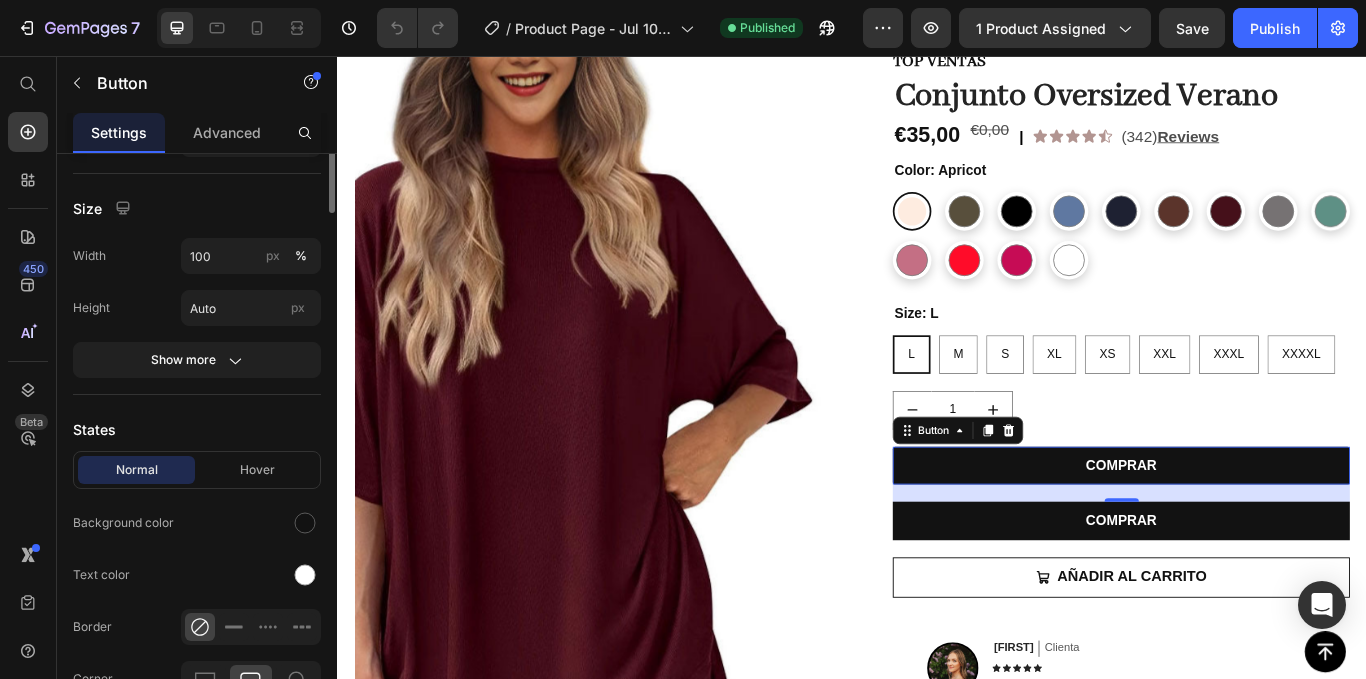 scroll, scrollTop: 58, scrollLeft: 0, axis: vertical 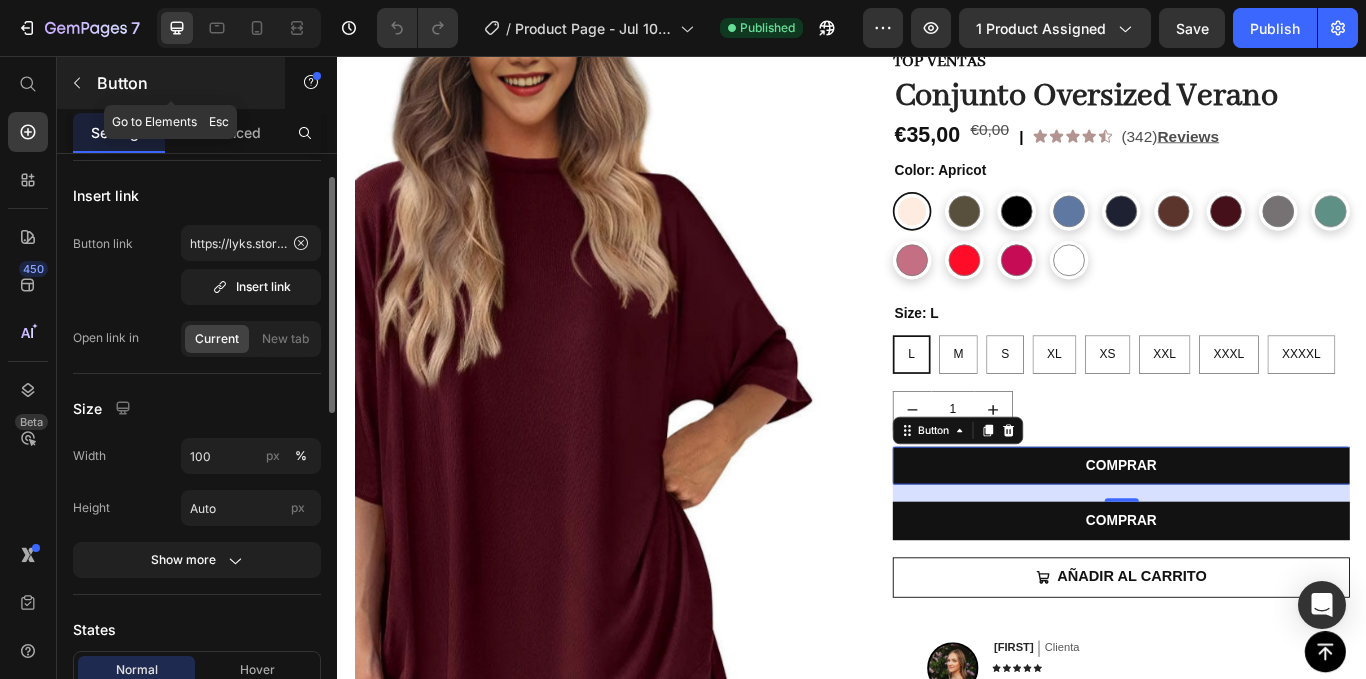 click at bounding box center (77, 83) 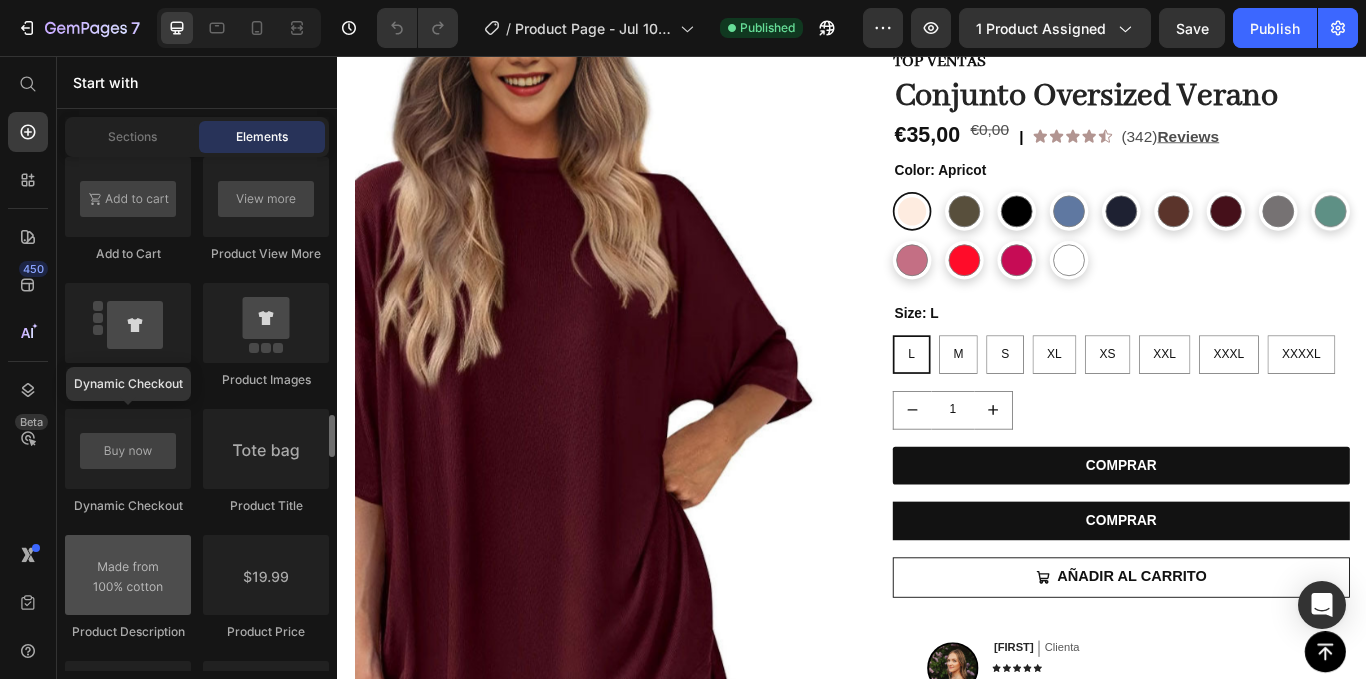 scroll, scrollTop: 3200, scrollLeft: 0, axis: vertical 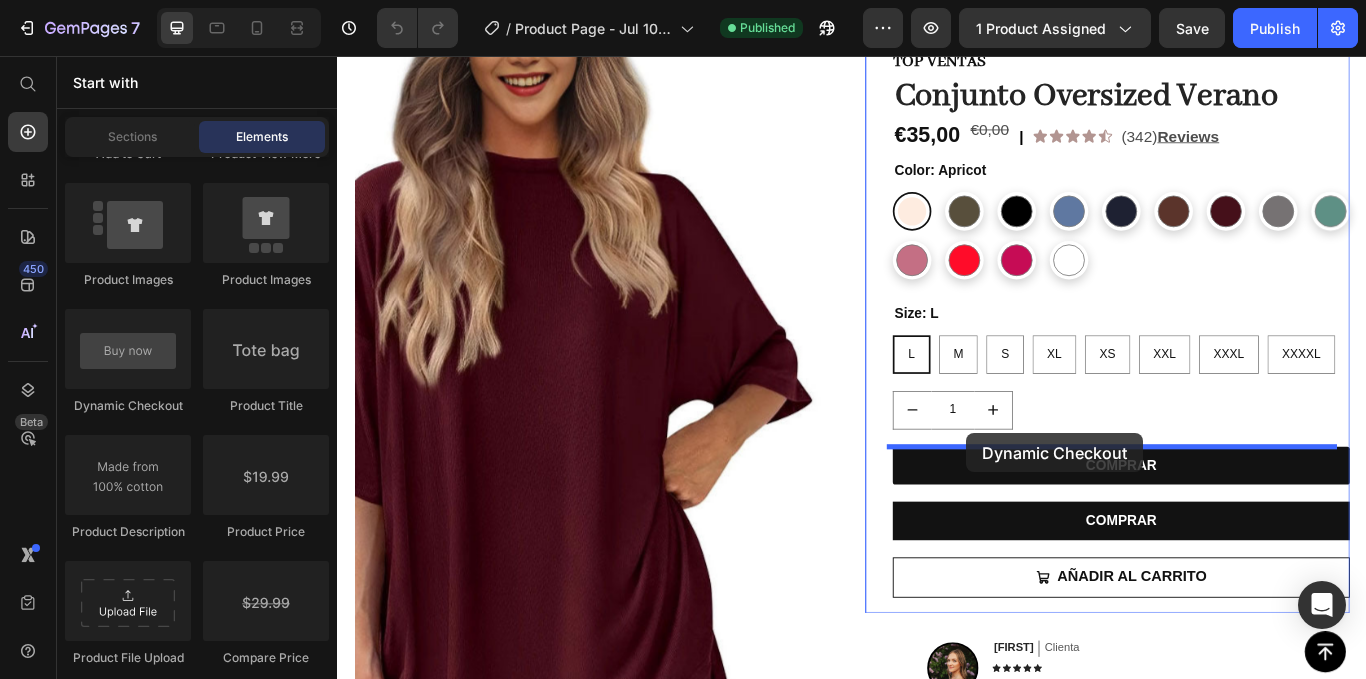 drag, startPoint x: 473, startPoint y: 413, endPoint x: 1070, endPoint y: 496, distance: 602.74207 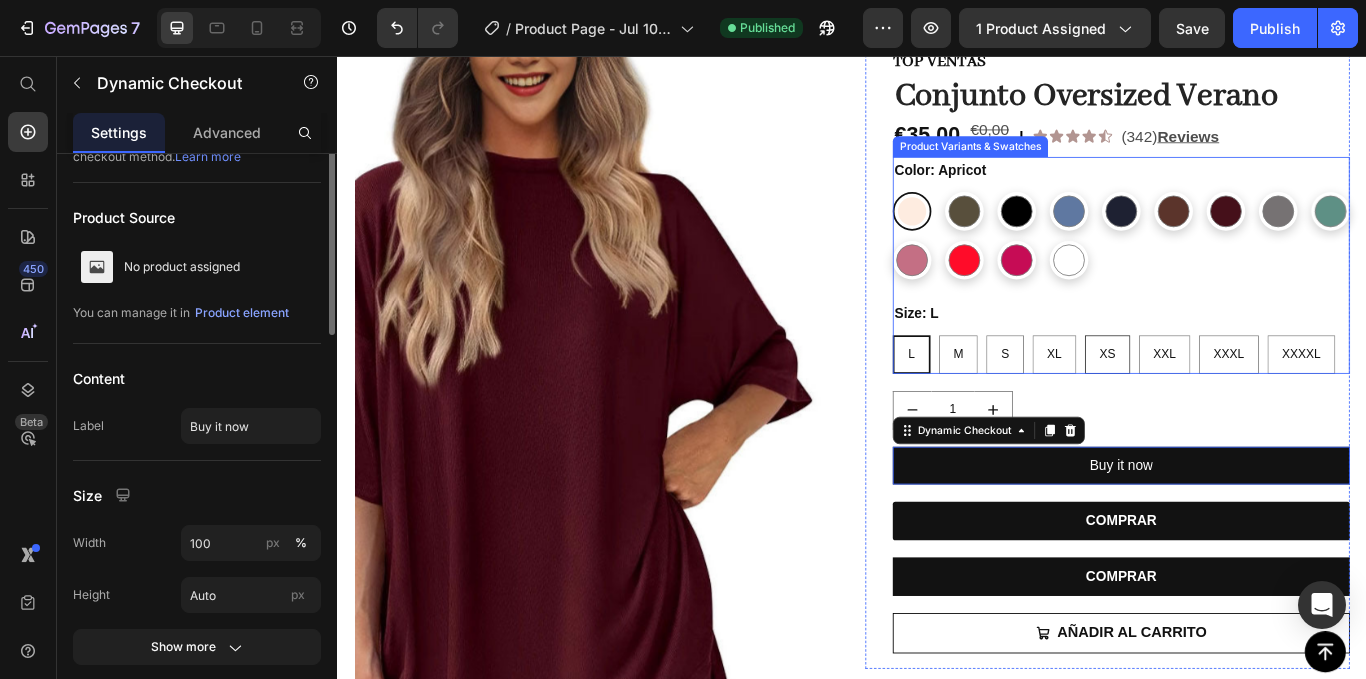 scroll, scrollTop: 0, scrollLeft: 0, axis: both 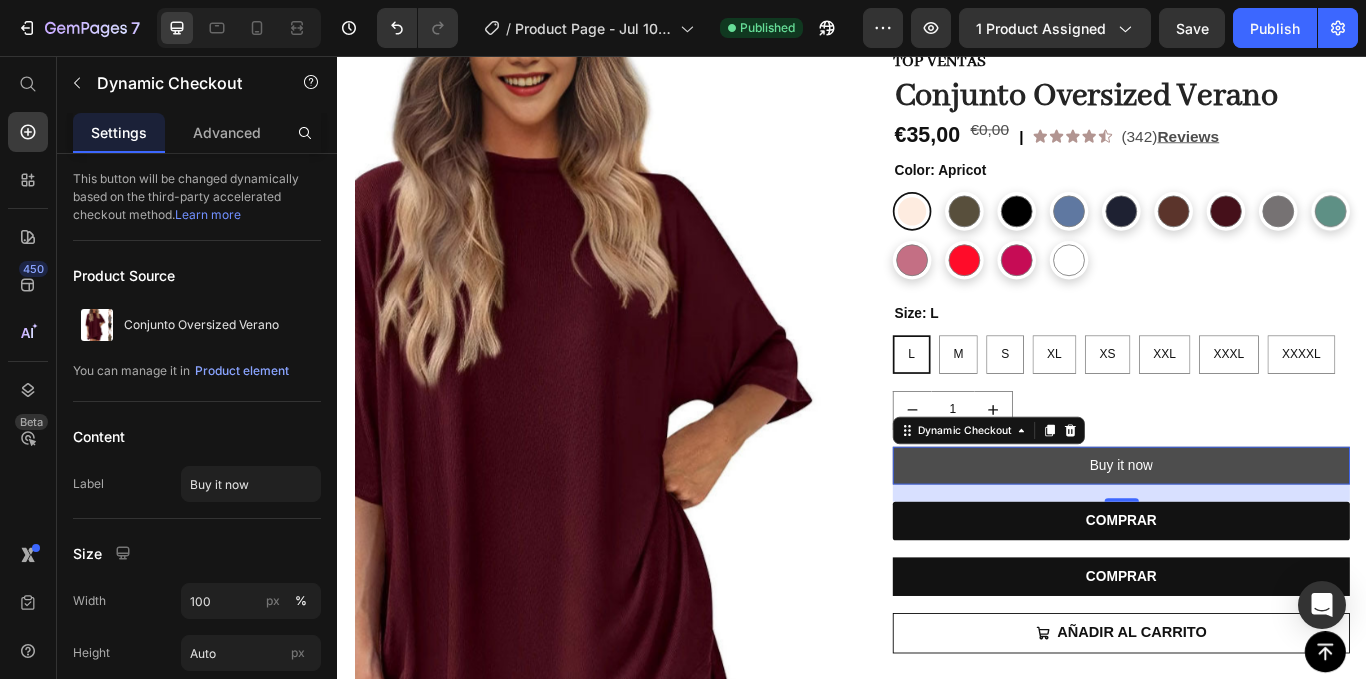 click on "Buy it now" at bounding box center [1250, 534] 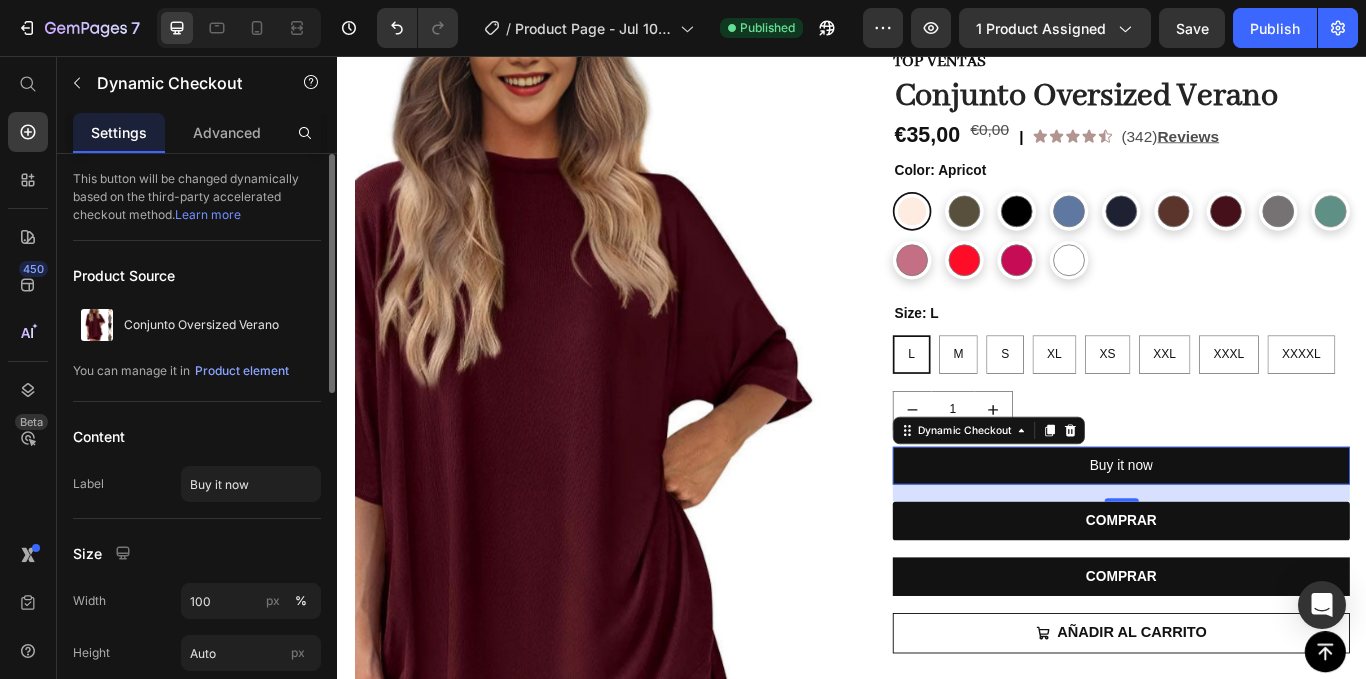 scroll, scrollTop: 200, scrollLeft: 0, axis: vertical 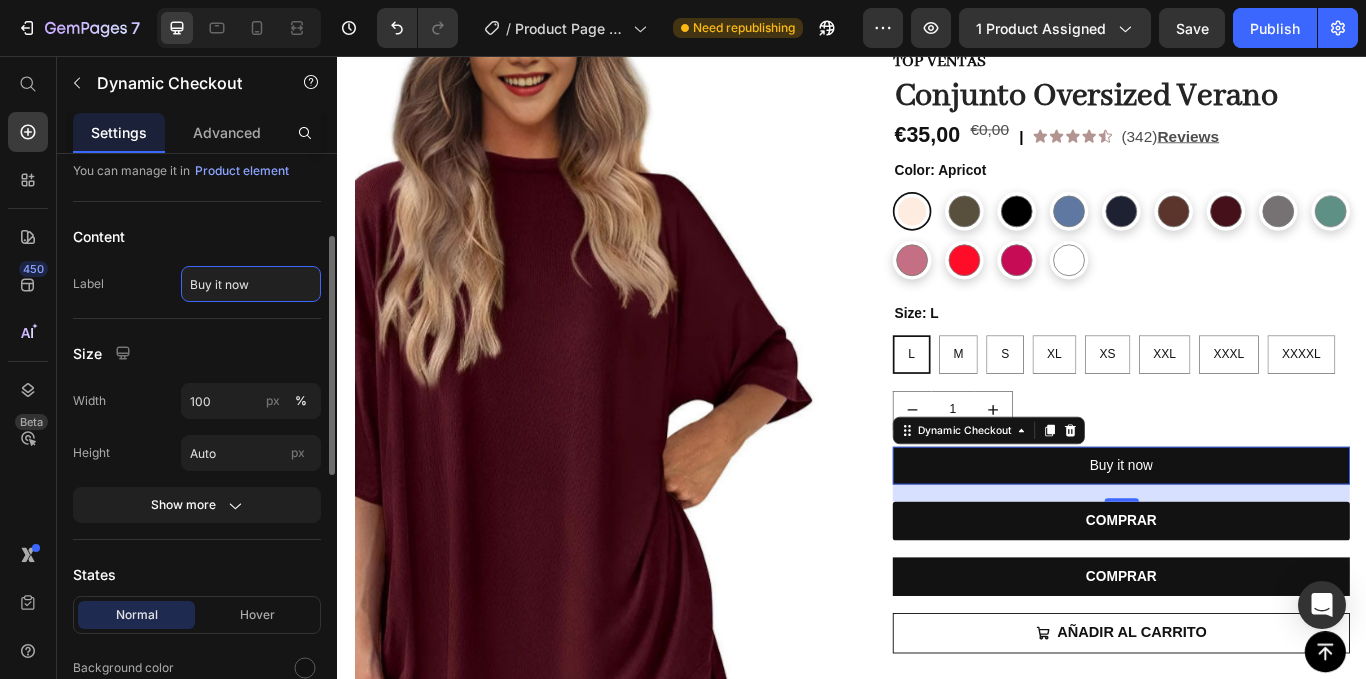 type on "p" 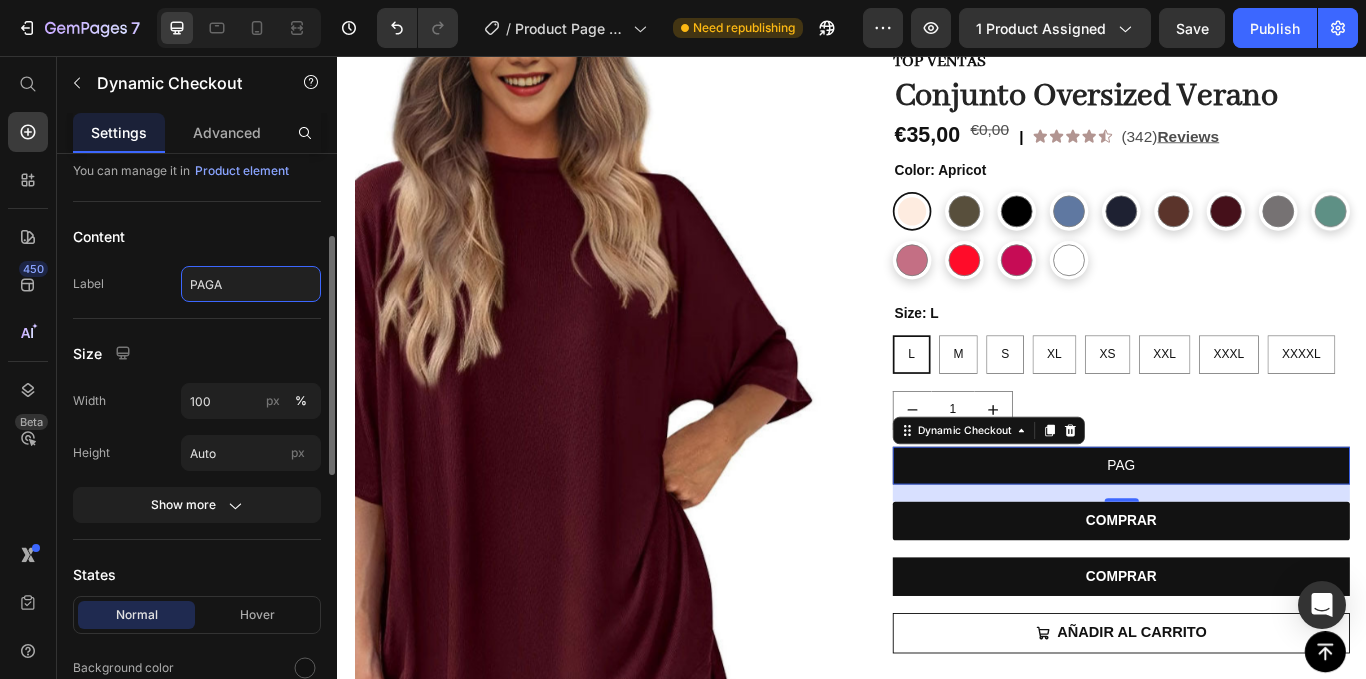 type on "PAGAR" 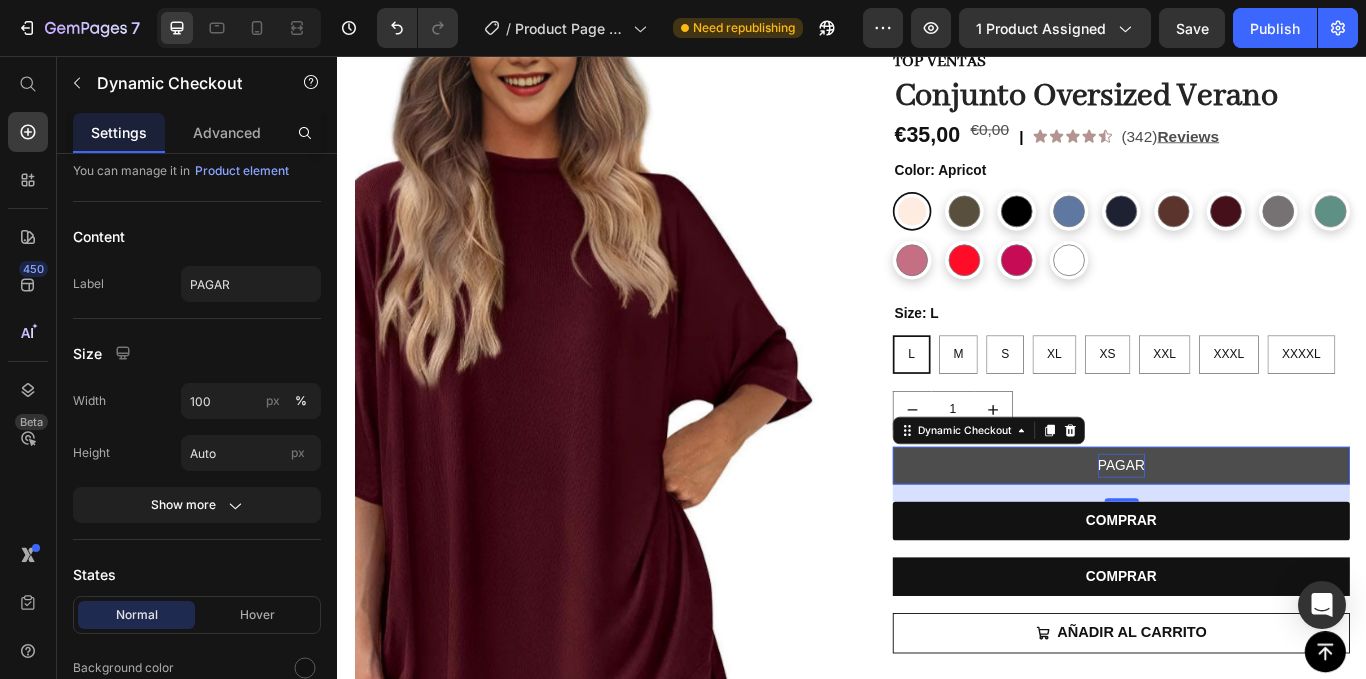 click on "PAGAR" at bounding box center [1250, 534] 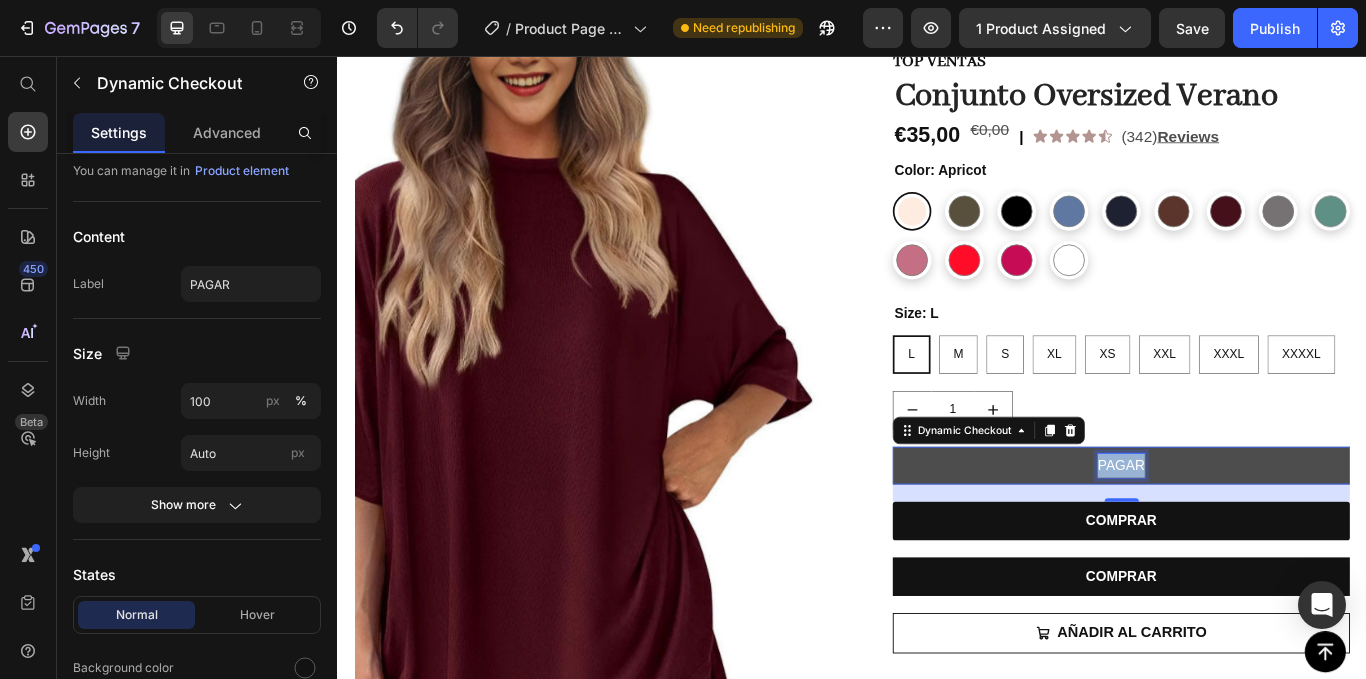 click on "PAGAR" at bounding box center [1250, 534] 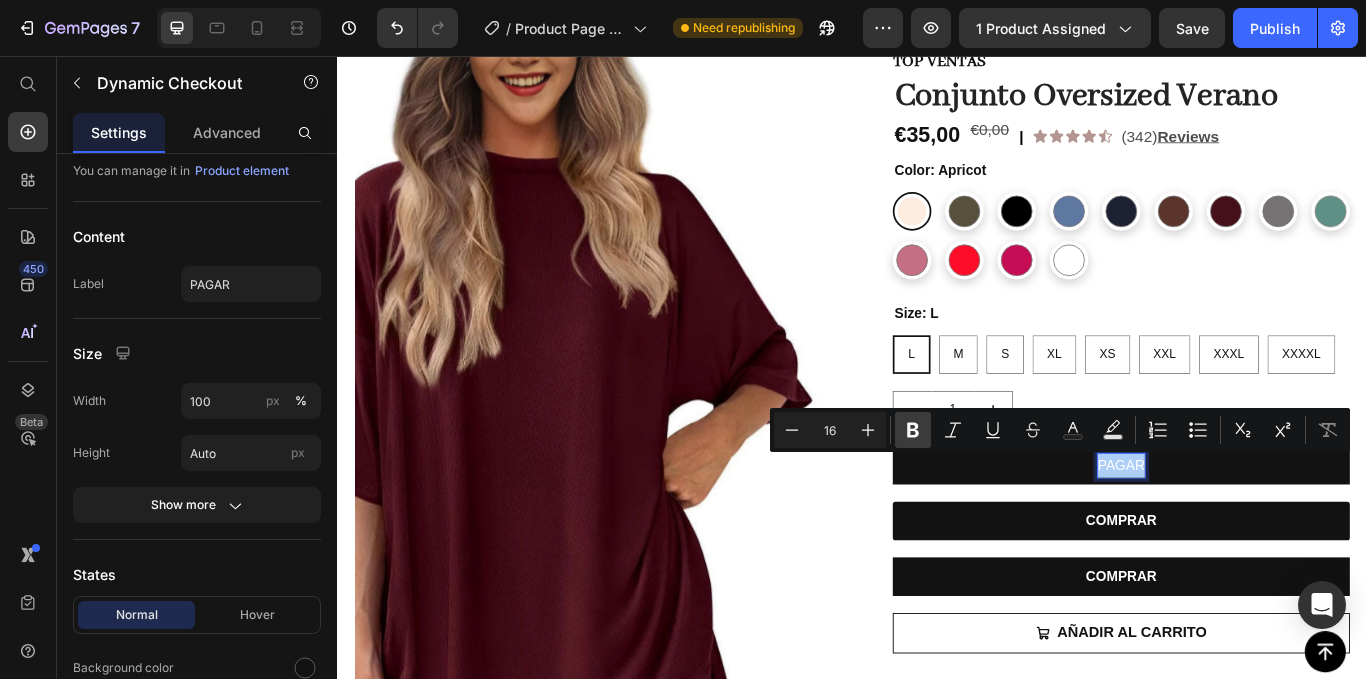 click 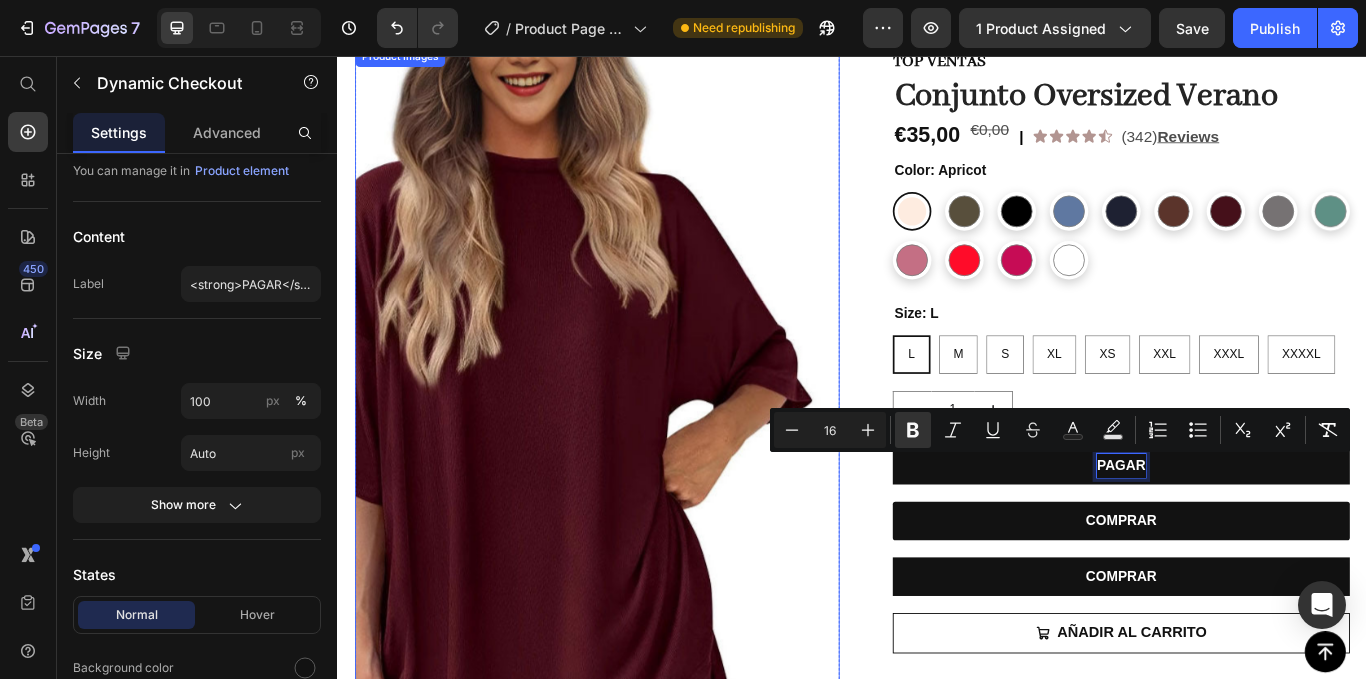 click at bounding box center (639, 536) 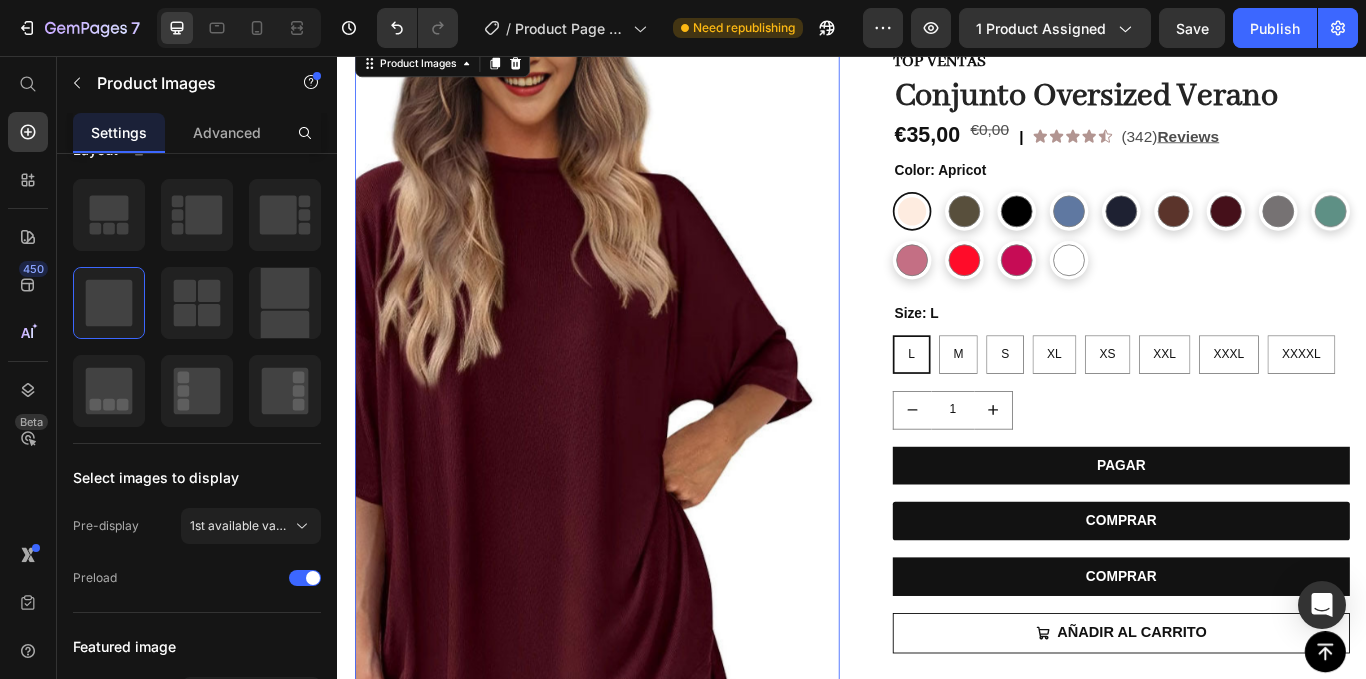 scroll, scrollTop: 0, scrollLeft: 0, axis: both 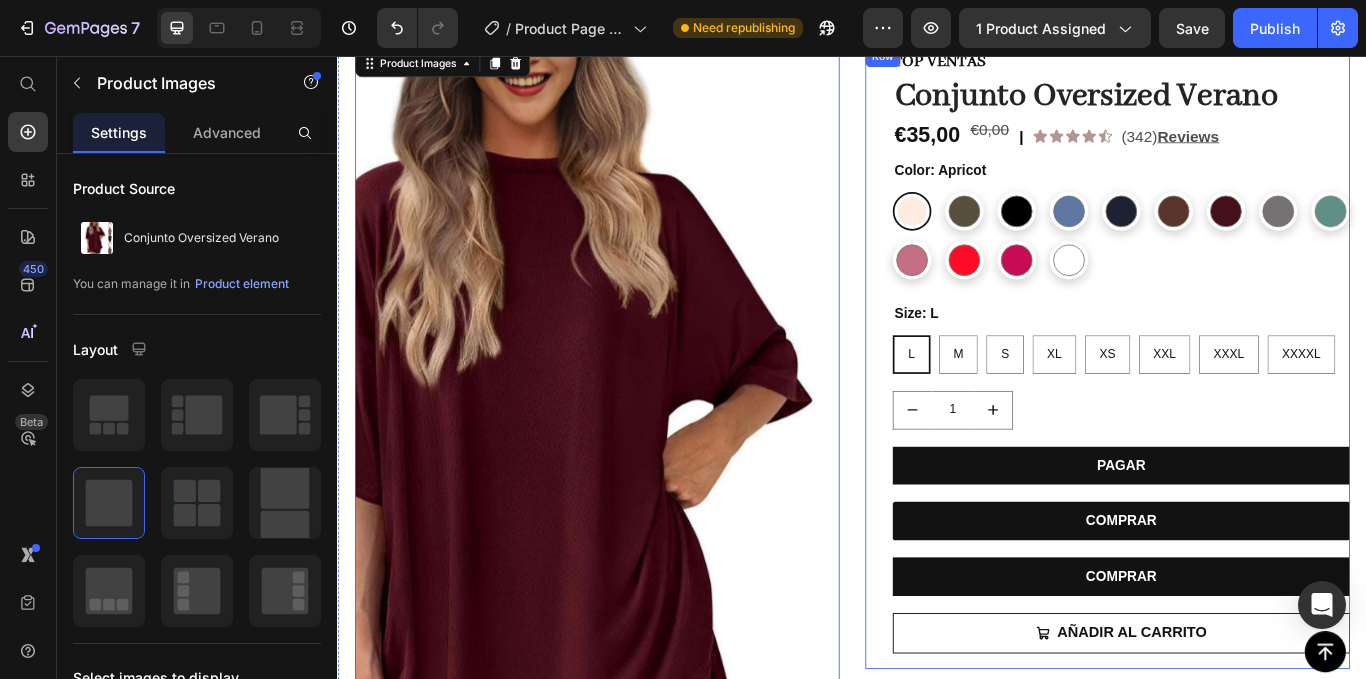 click on "TOP VENTAS Text Block Conjunto Oversized Verano Product Title Row €35,00 Product Price €0,00 Product Price | Text Block Icon Icon Icon Icon Icon Icon List (342)  Reviews Text Block Row Text Block Row Color: Apricot Apricot Apricot Army Green Army Green Black Black Blue Blue Dark Blue Dark Blue Dark Brown Dark Brown Dark Red Dark Red Gray Gray Green Green Pink Pink Red Red Rose Red Rose Red White White Size: L L L L M M M S S S XL XL XL XS XS XS XXL XXL XXL XXXL XXXL XXXL XXXXL XXXXL XXXXL Product Variants & Swatches 1 Product Quantity PAGAR Dynamic Checkout COMPRAR Button COMPRAR Dynamic Checkout
AÑADIR AL CARRITO Add to Cart Row Row" at bounding box center [1234, 408] 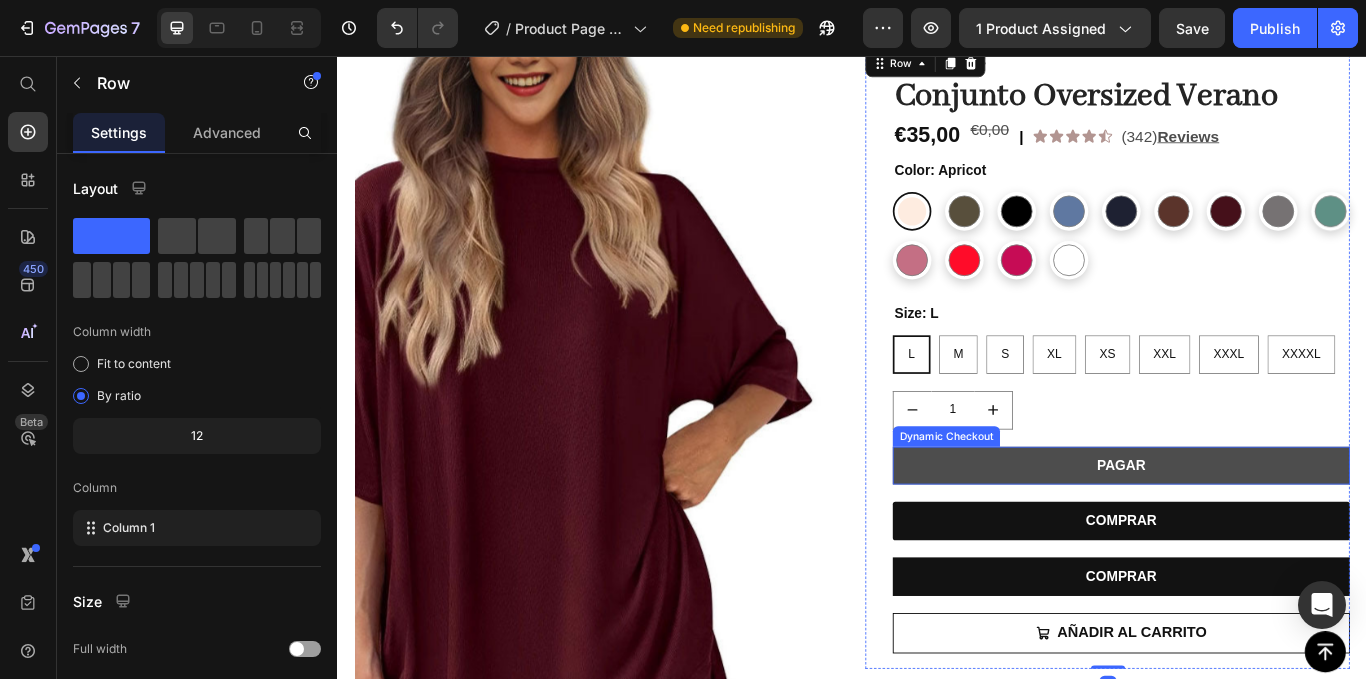 click on "PAGAR" at bounding box center [1250, 534] 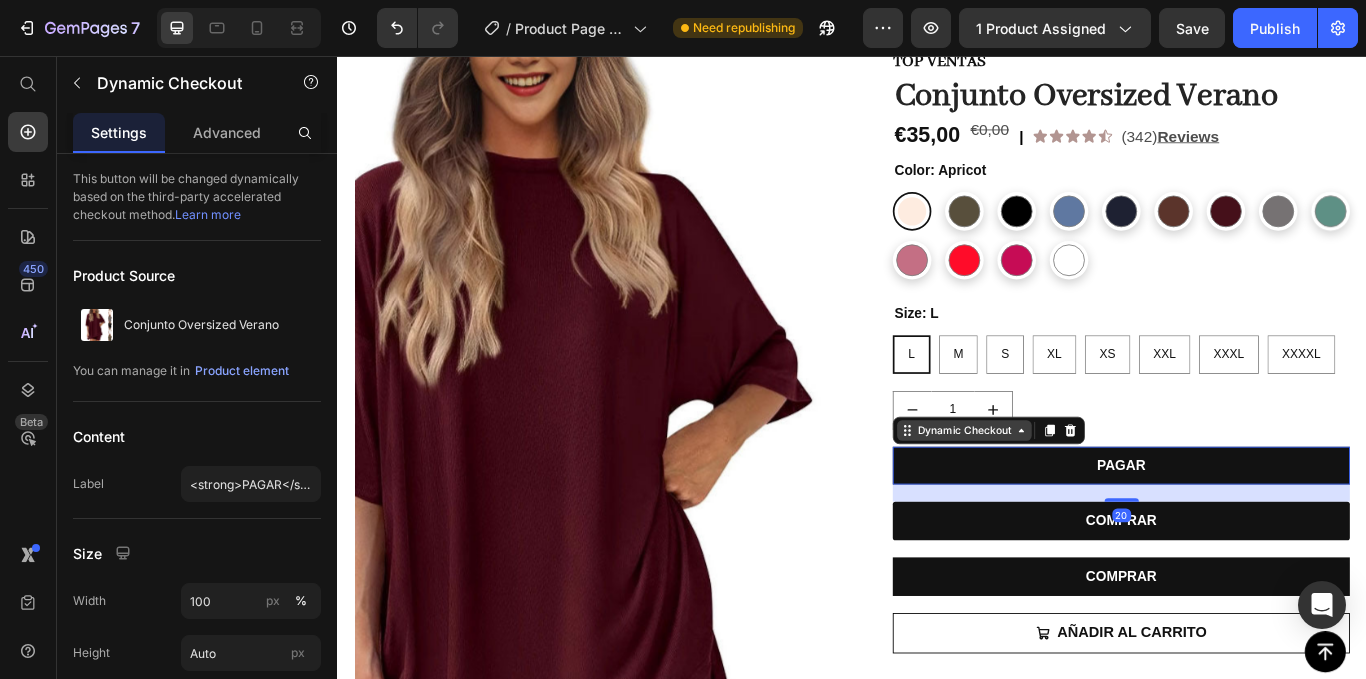 click on "Dynamic Checkout" at bounding box center (1067, 493) 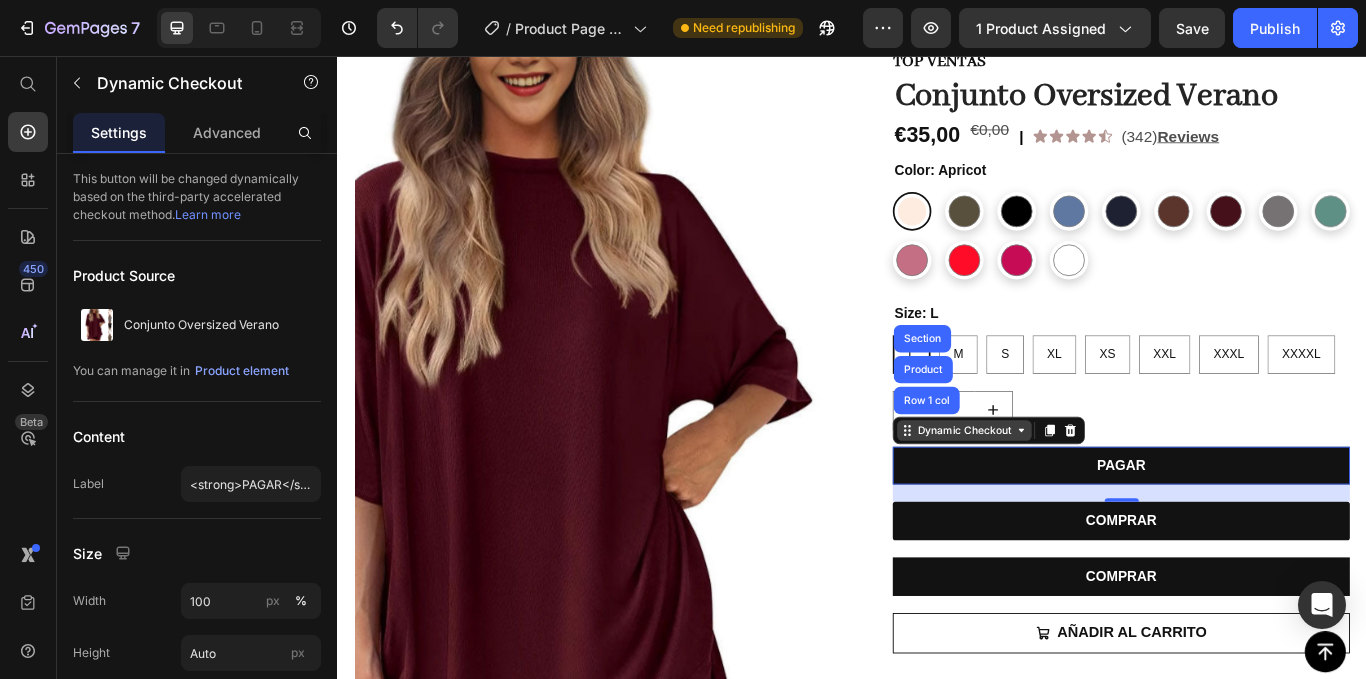 click on "Dynamic Checkout" at bounding box center (1067, 493) 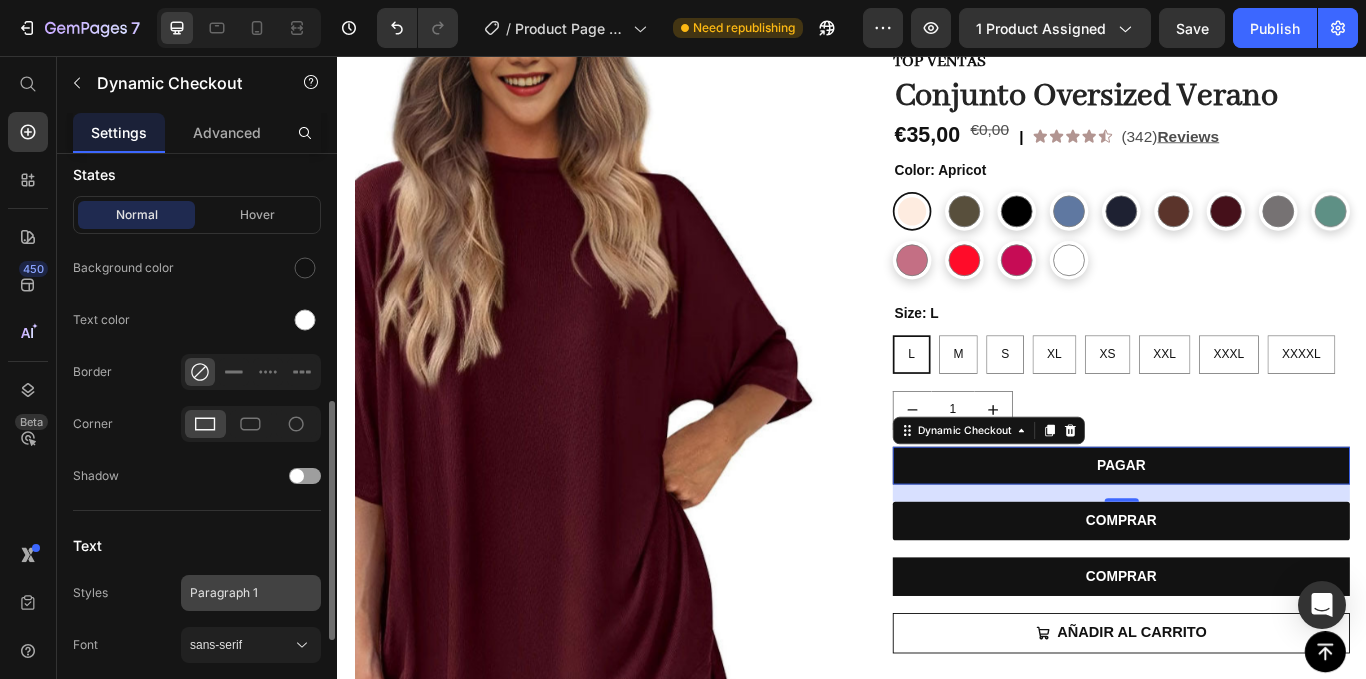 scroll, scrollTop: 833, scrollLeft: 0, axis: vertical 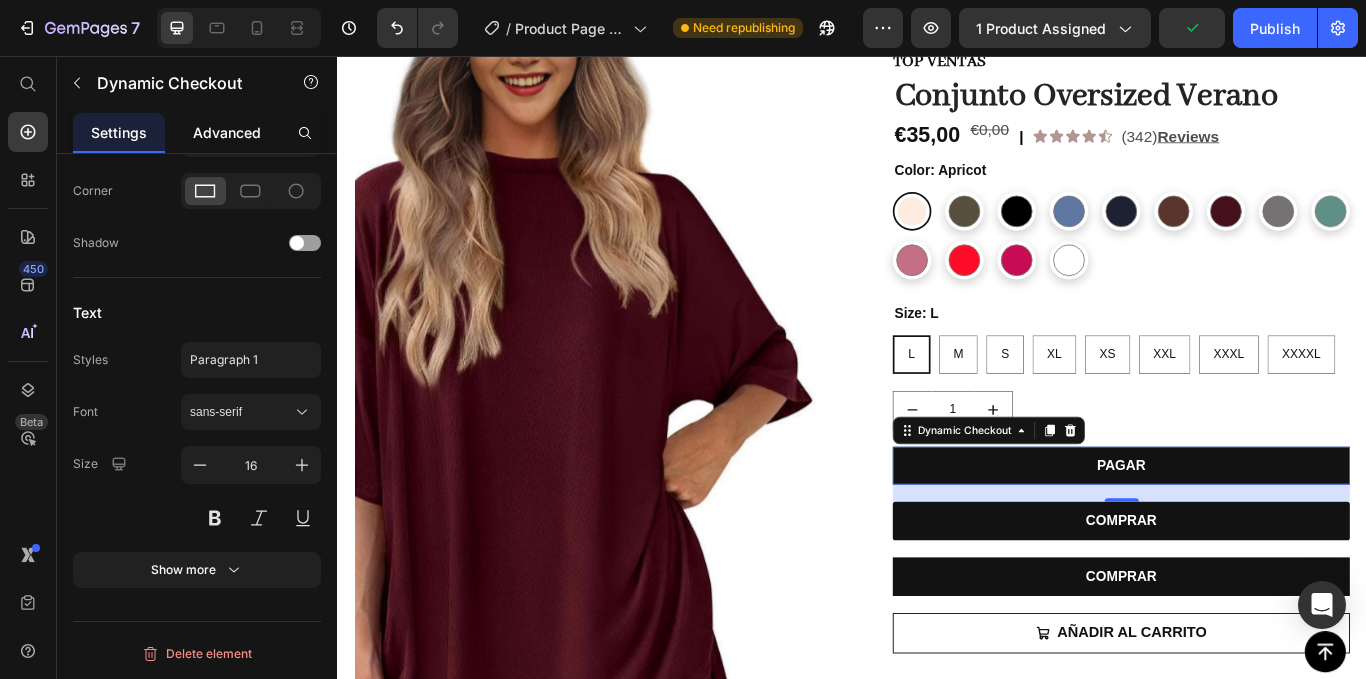 click on "Advanced" at bounding box center (227, 132) 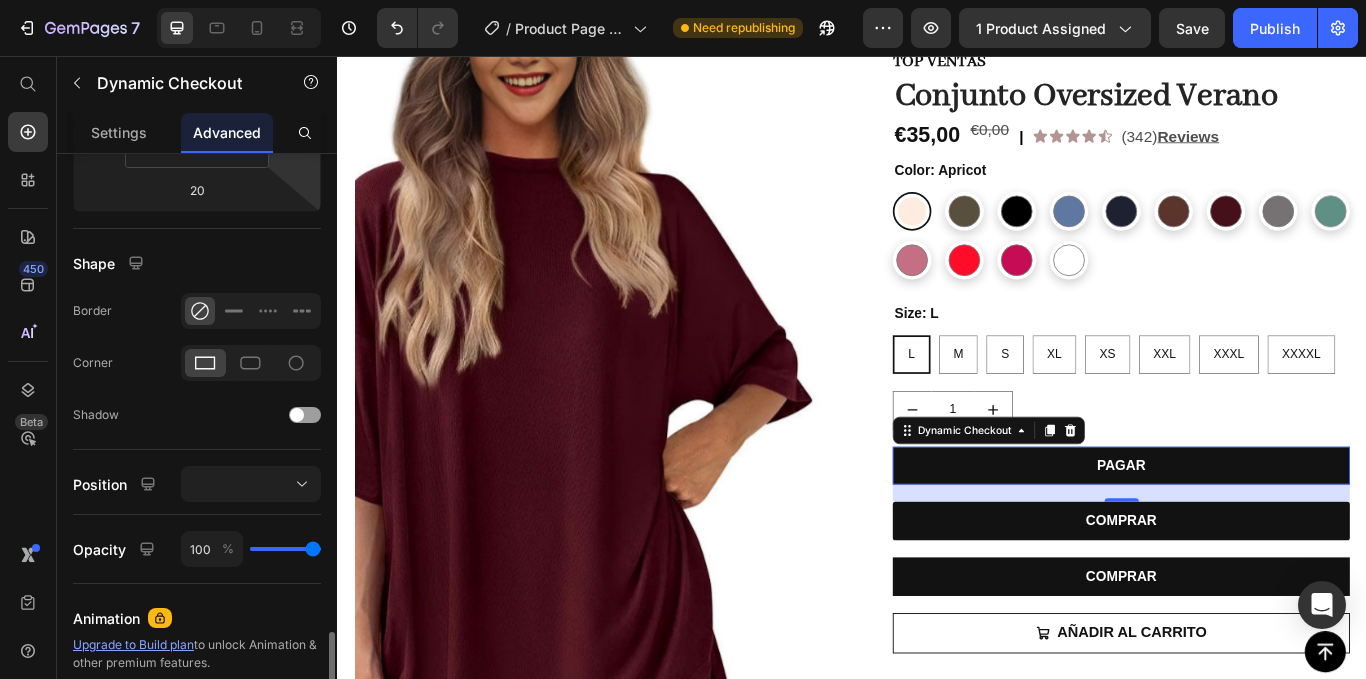scroll, scrollTop: 223, scrollLeft: 0, axis: vertical 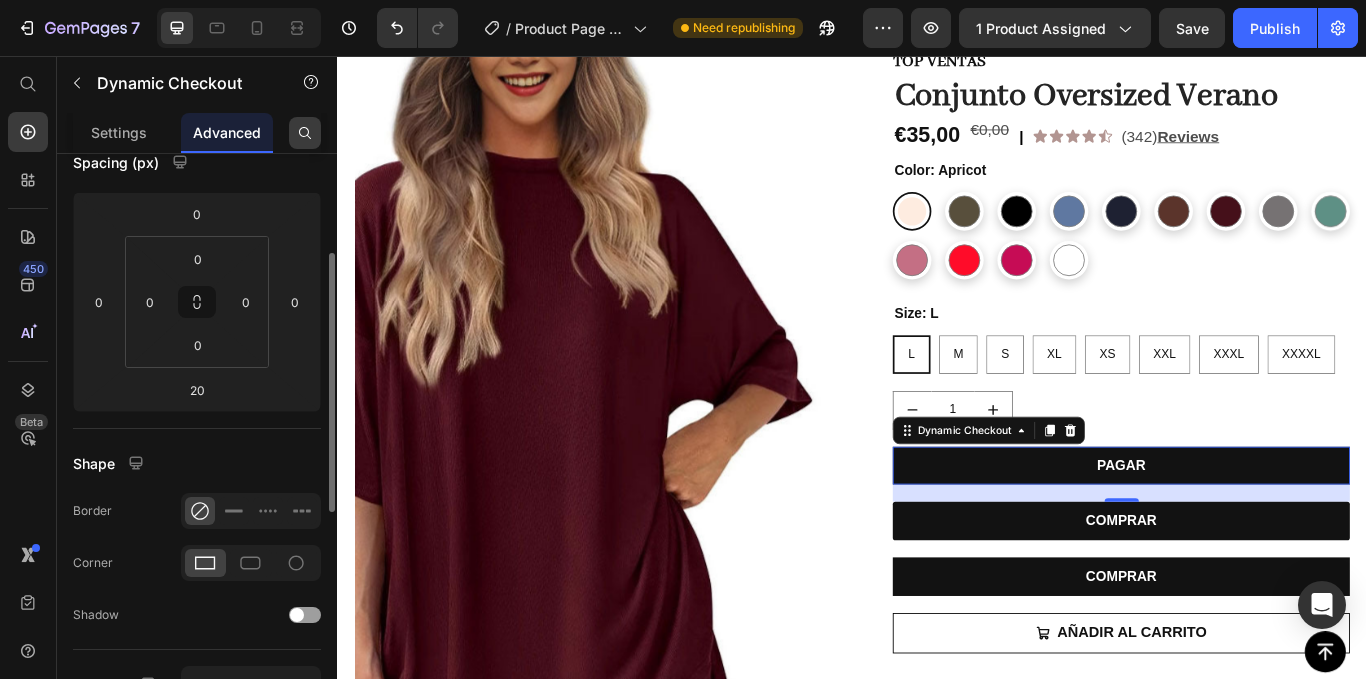 click at bounding box center [305, 133] 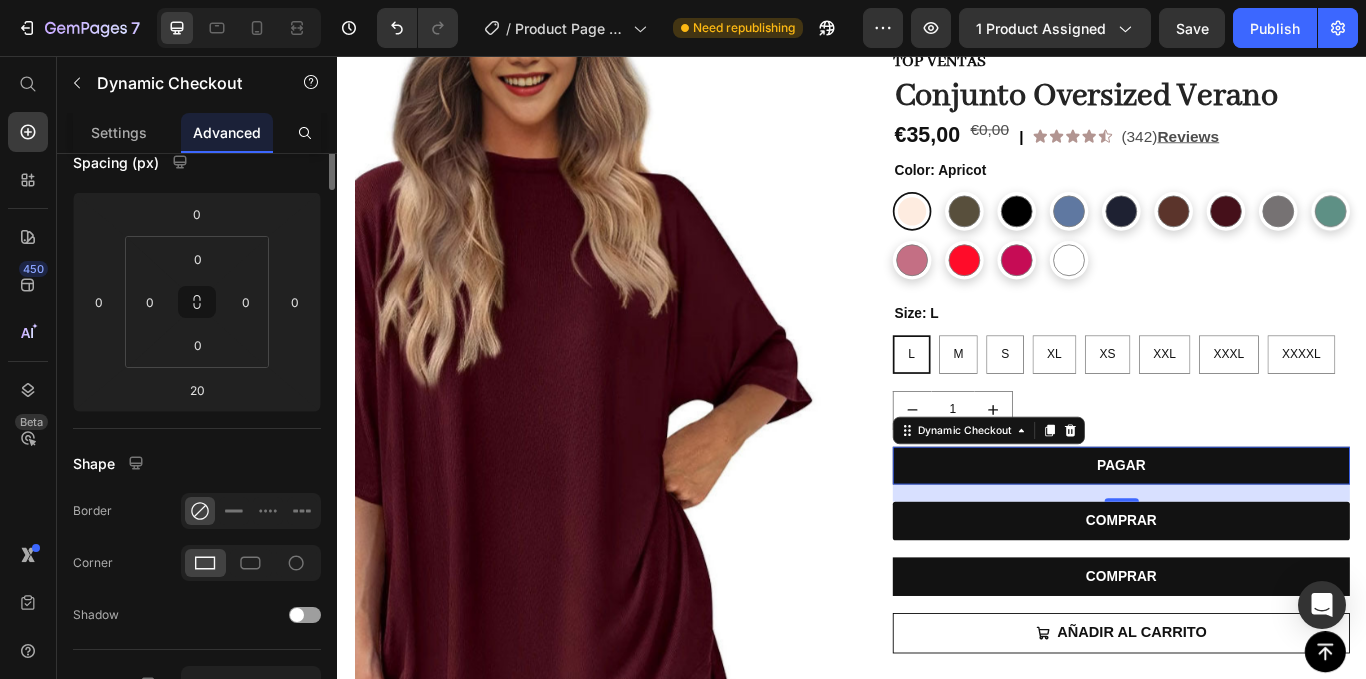 scroll, scrollTop: 0, scrollLeft: 0, axis: both 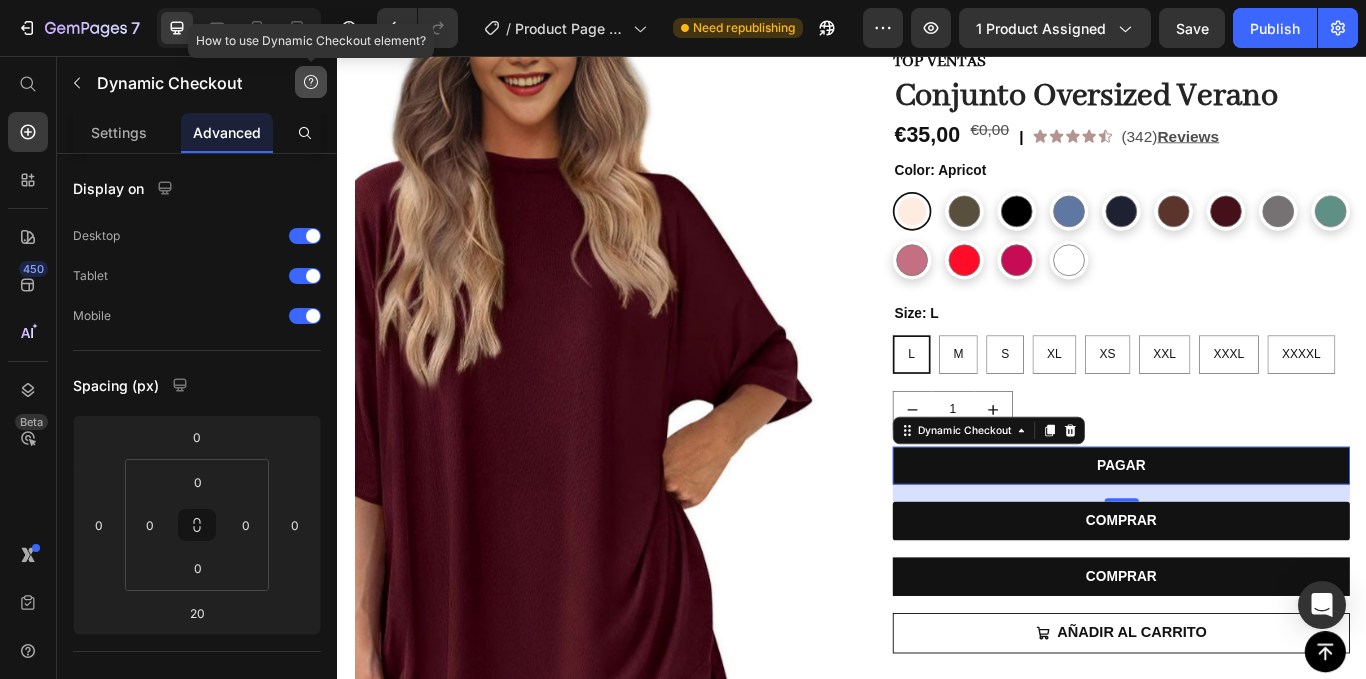 click at bounding box center (311, 82) 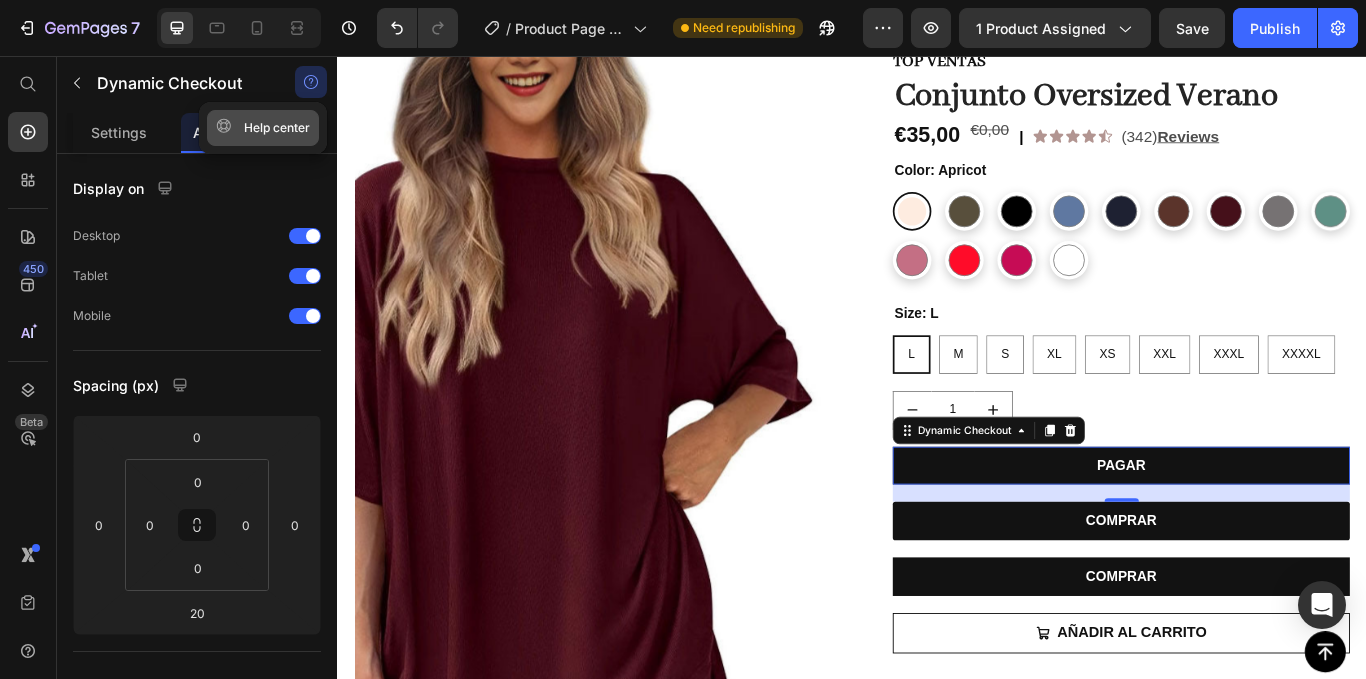 click on "Help center" at bounding box center (263, 128) 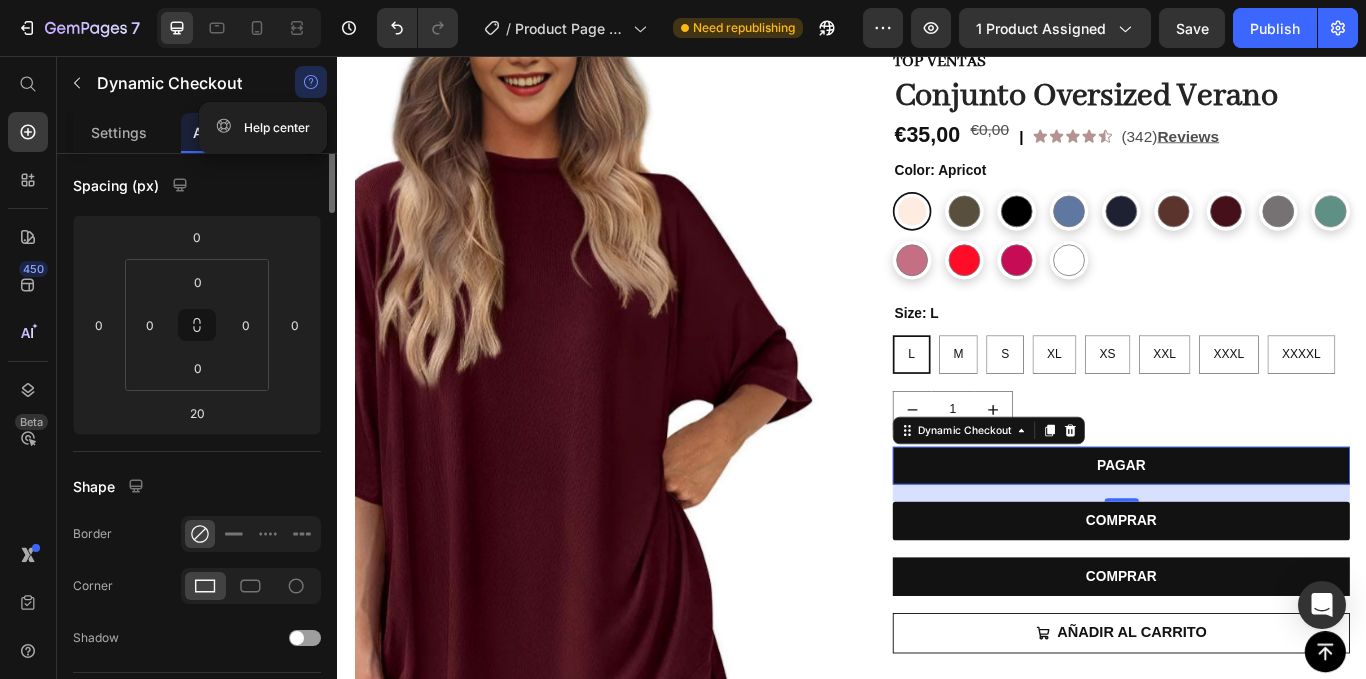 scroll, scrollTop: 0, scrollLeft: 0, axis: both 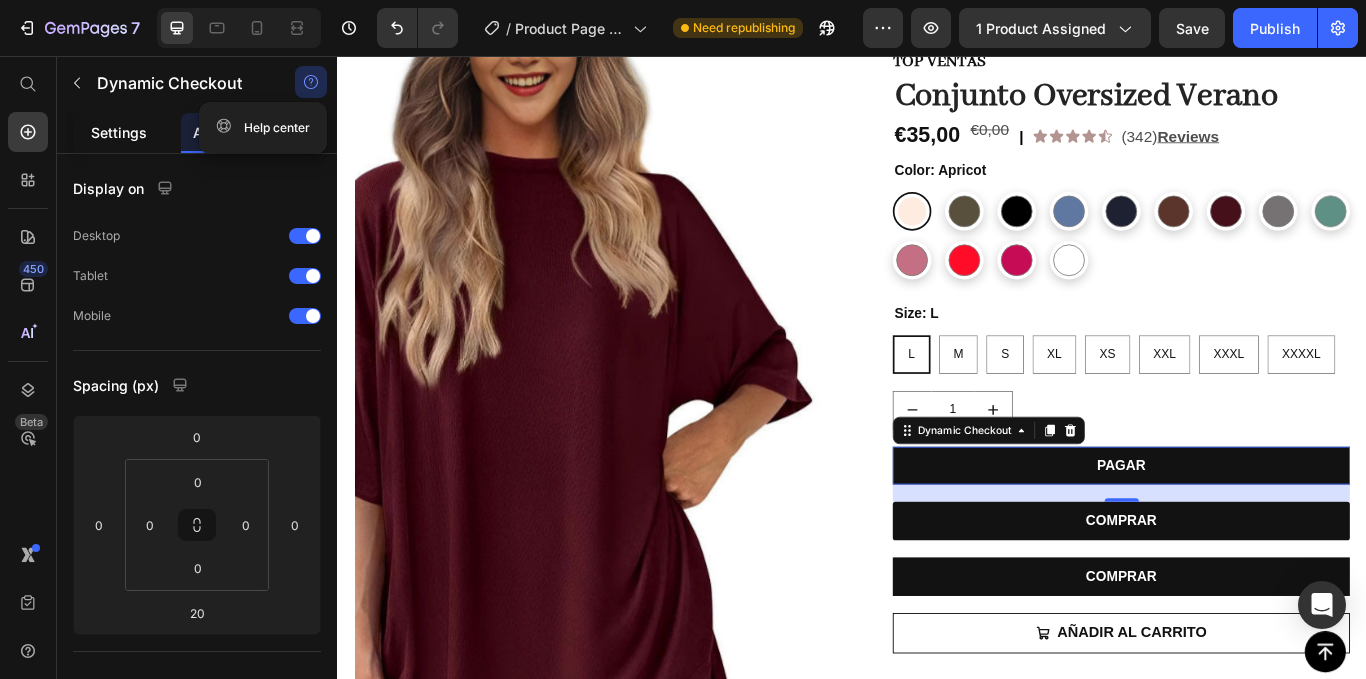 click on "Settings" at bounding box center (119, 132) 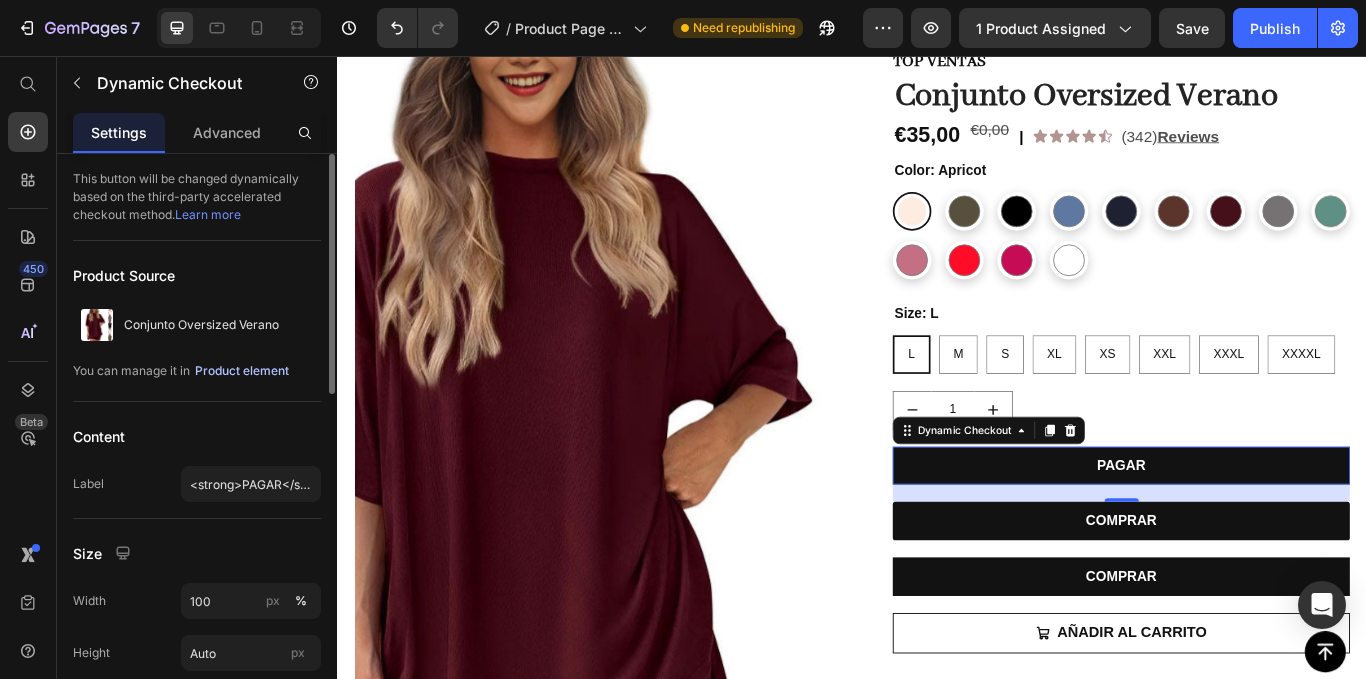 click on "Product element" at bounding box center [242, 371] 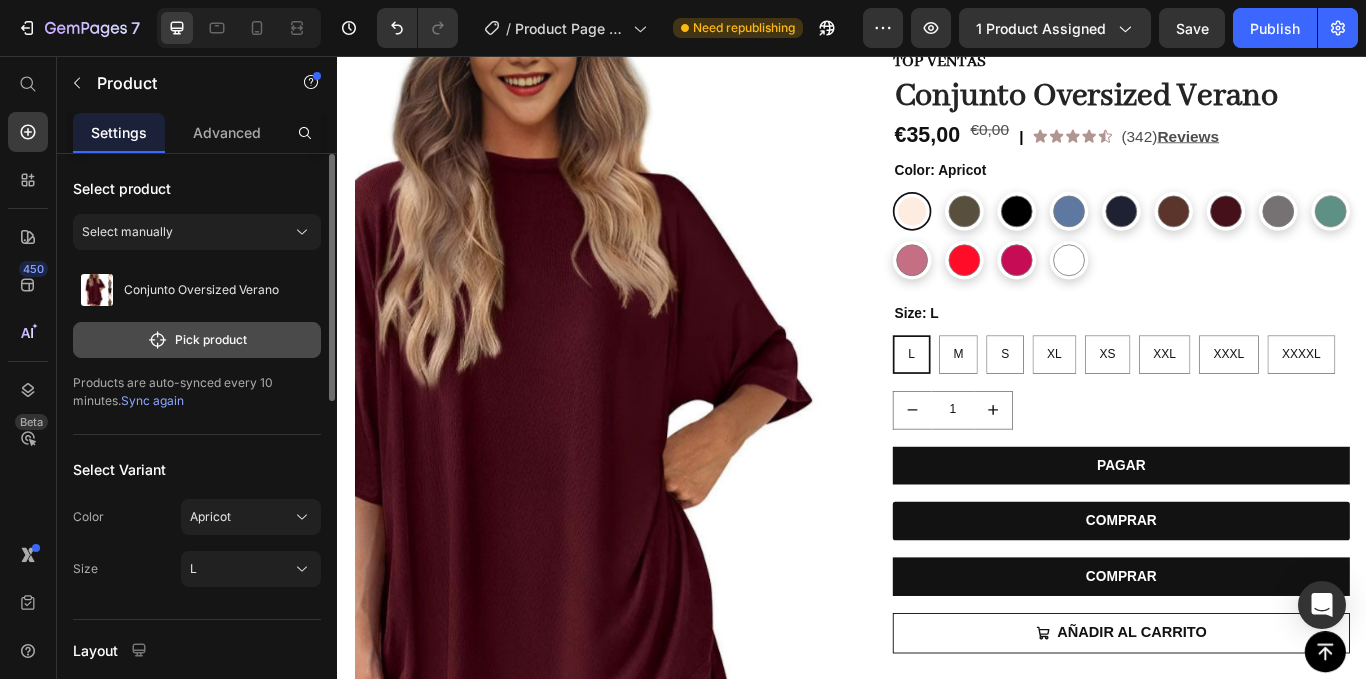 click on "Pick product" 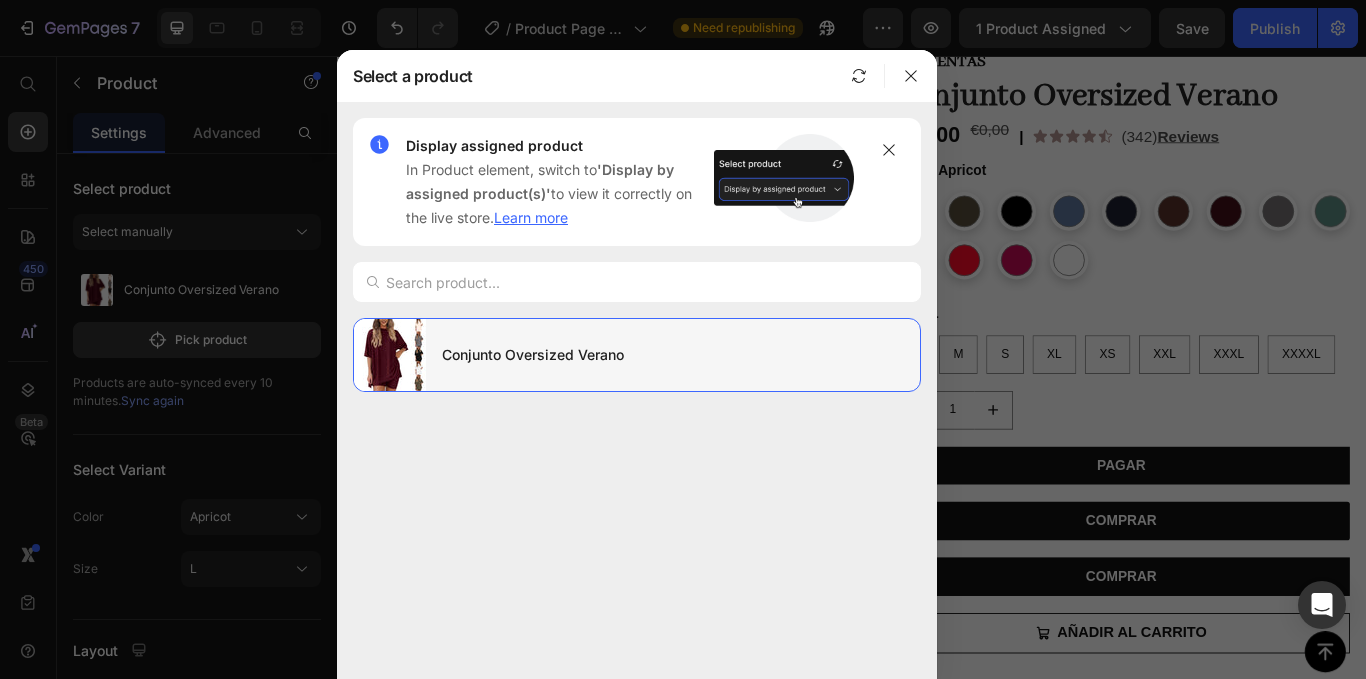 click at bounding box center [390, 355] 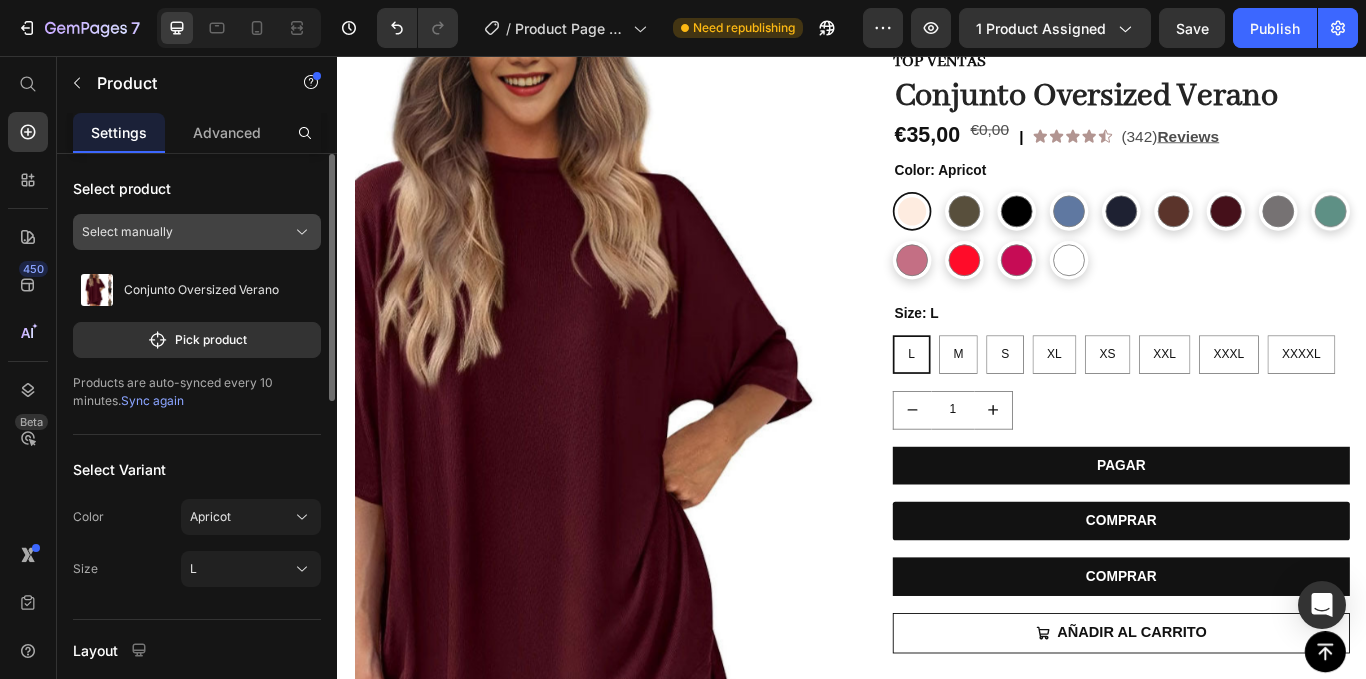 click on "Select manually" 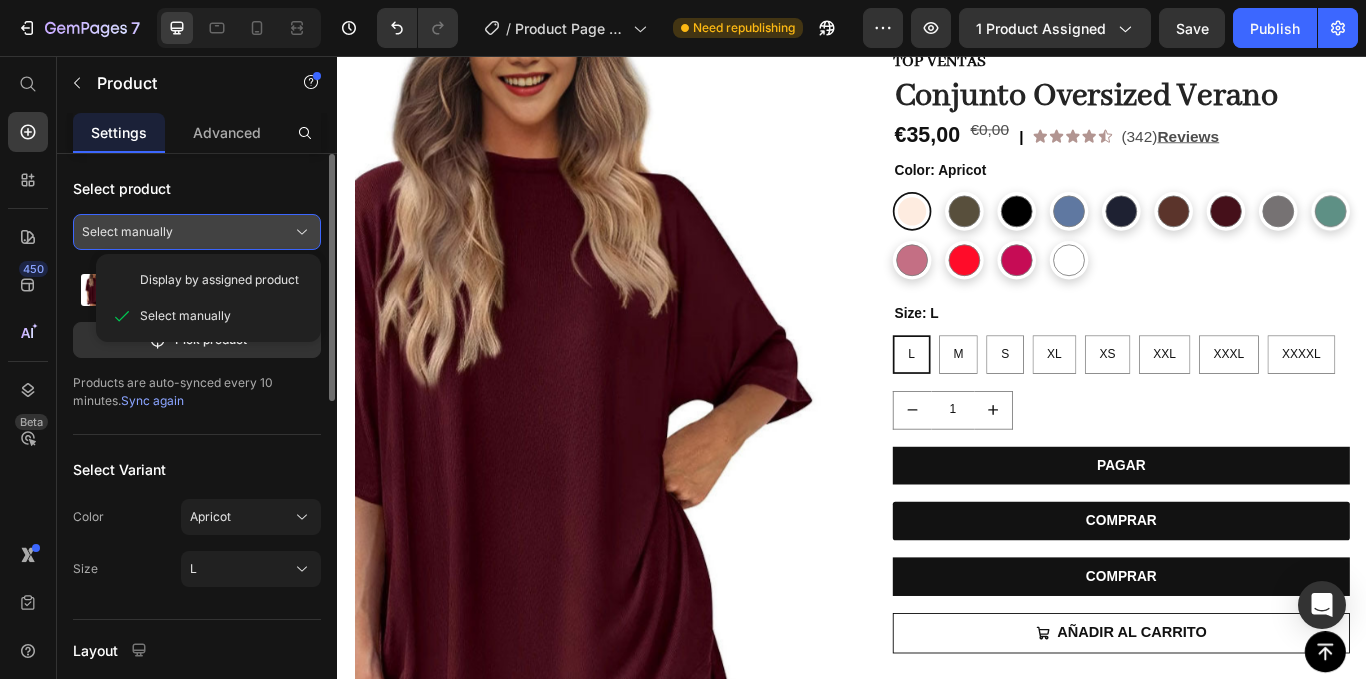 click on "Select manually" 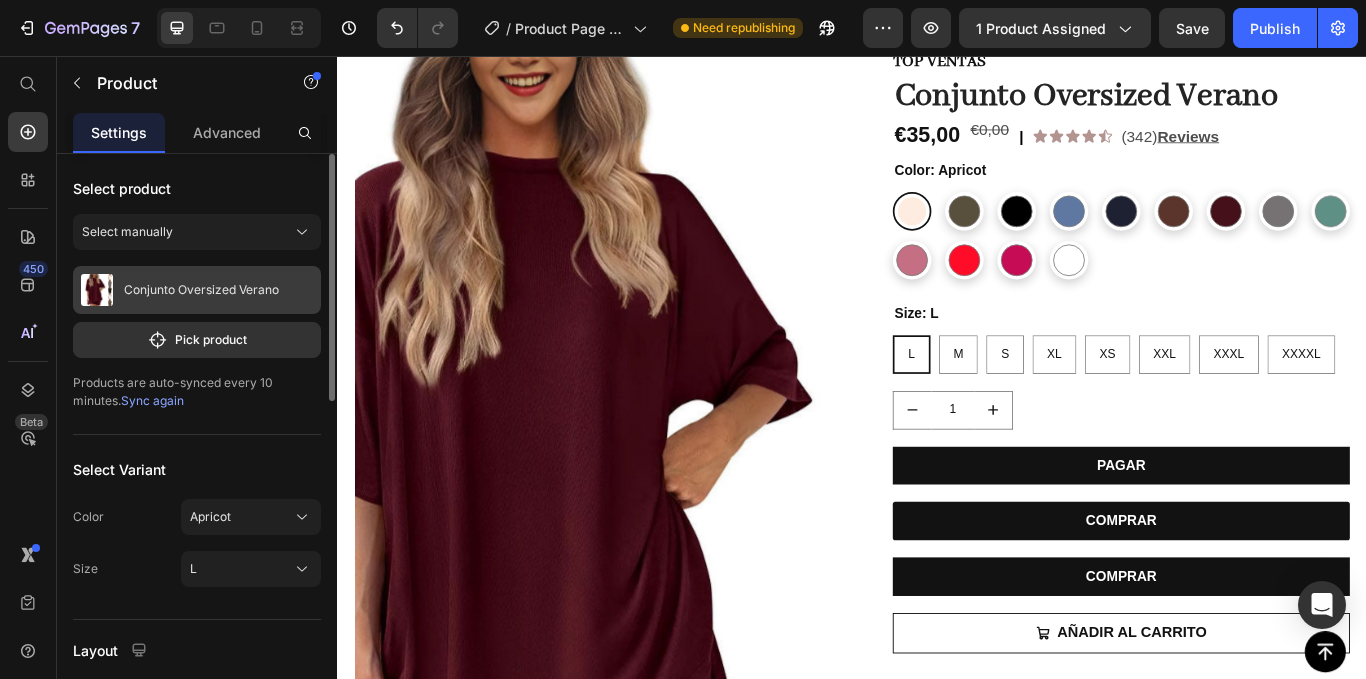 click on "Conjunto Oversized Verano" at bounding box center [201, 290] 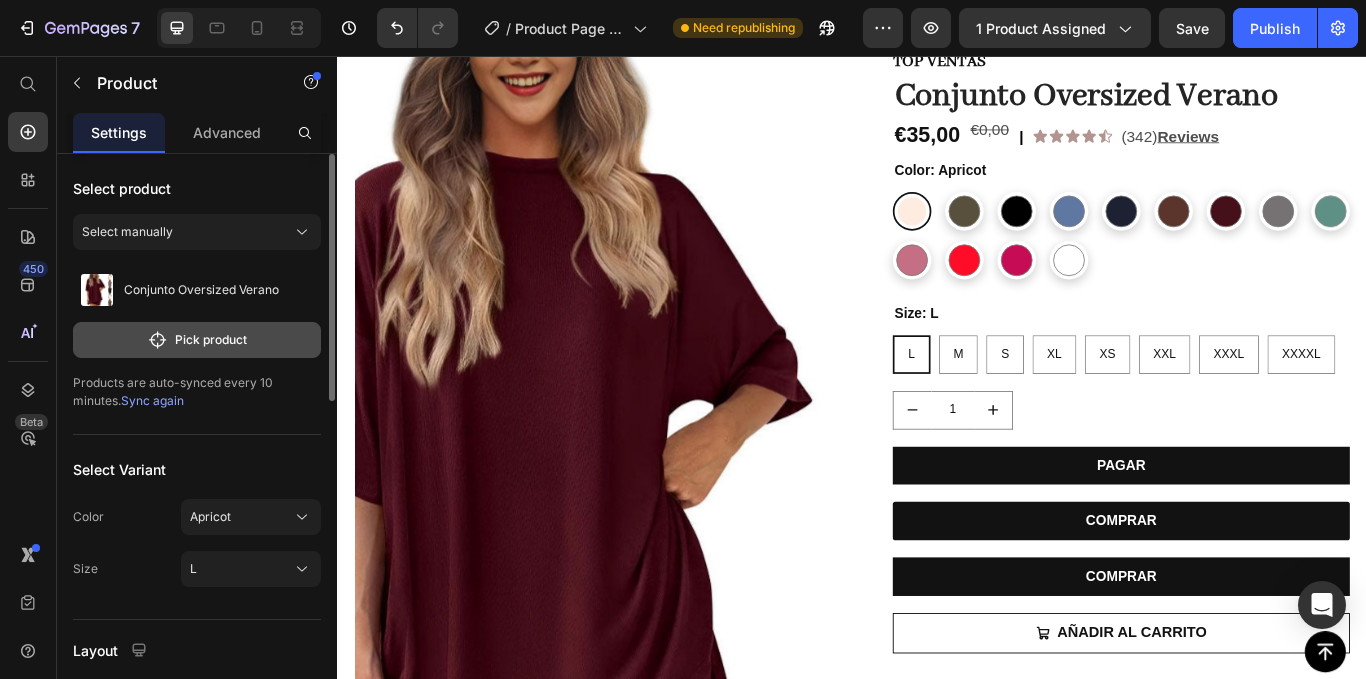 click on "Pick product" at bounding box center [197, 340] 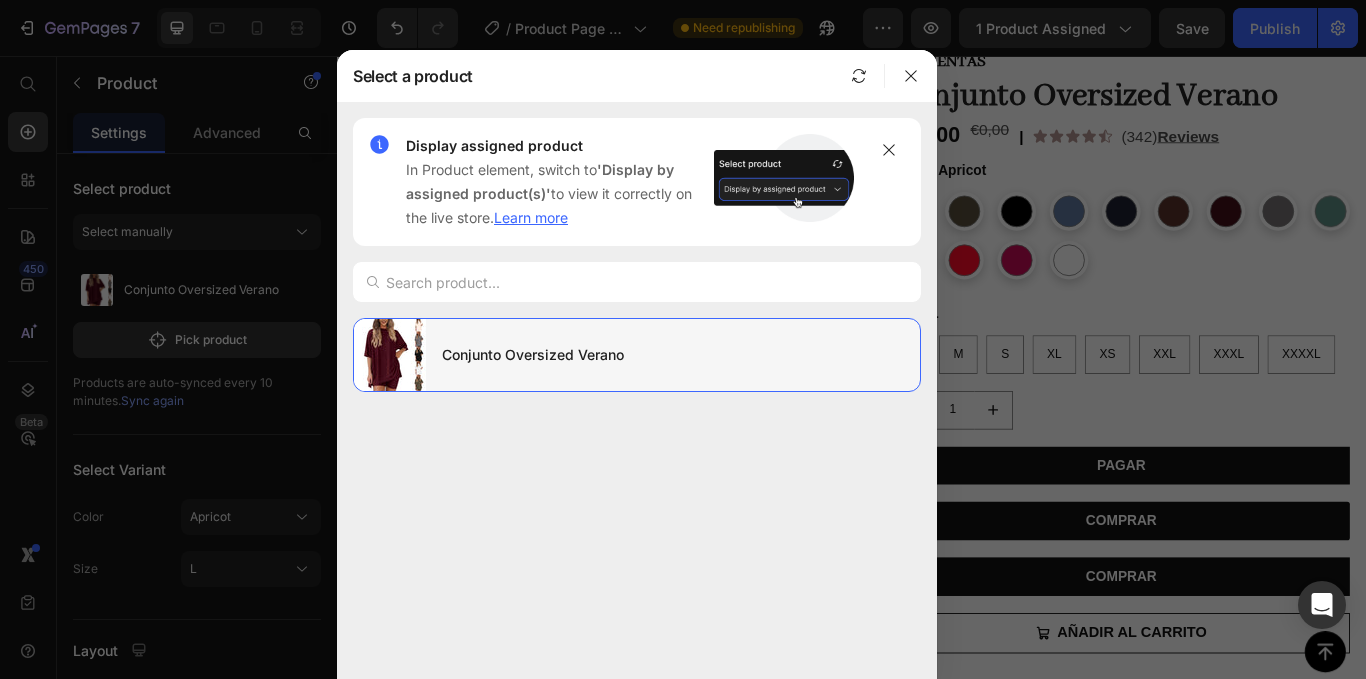 click on "Conjunto Oversized Verano" at bounding box center [673, 355] 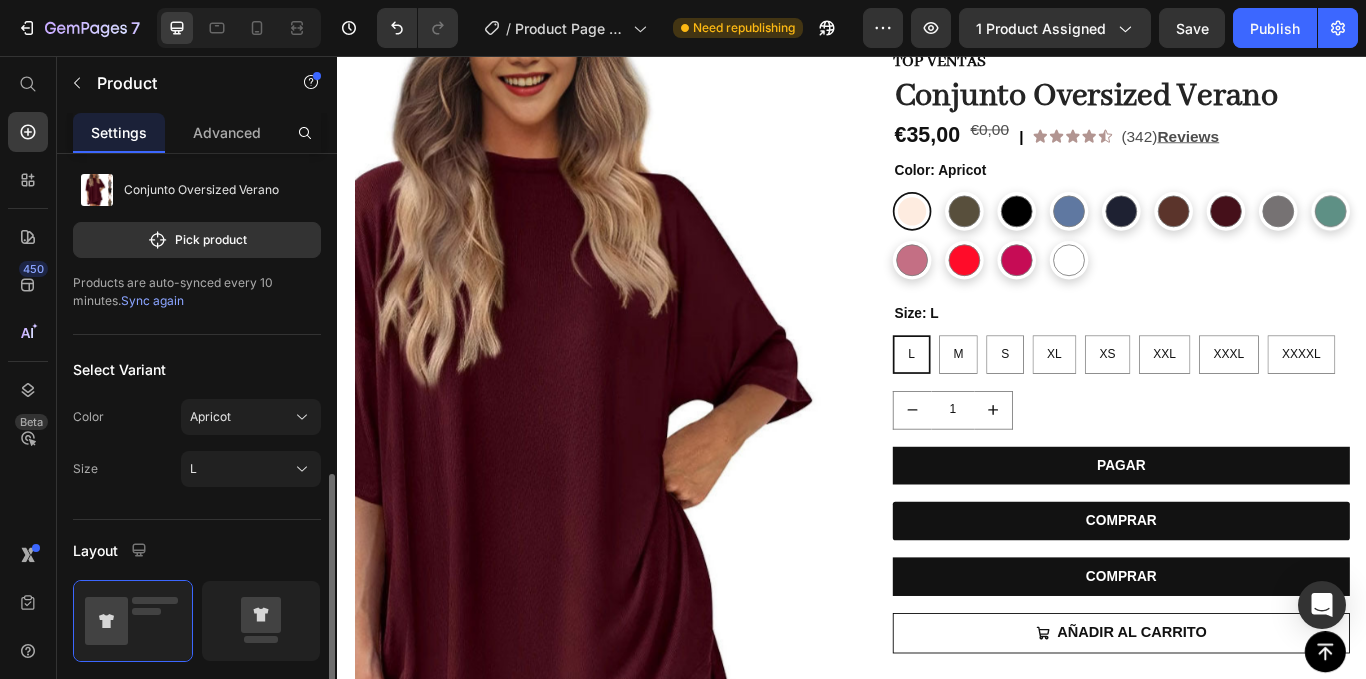 scroll, scrollTop: 300, scrollLeft: 0, axis: vertical 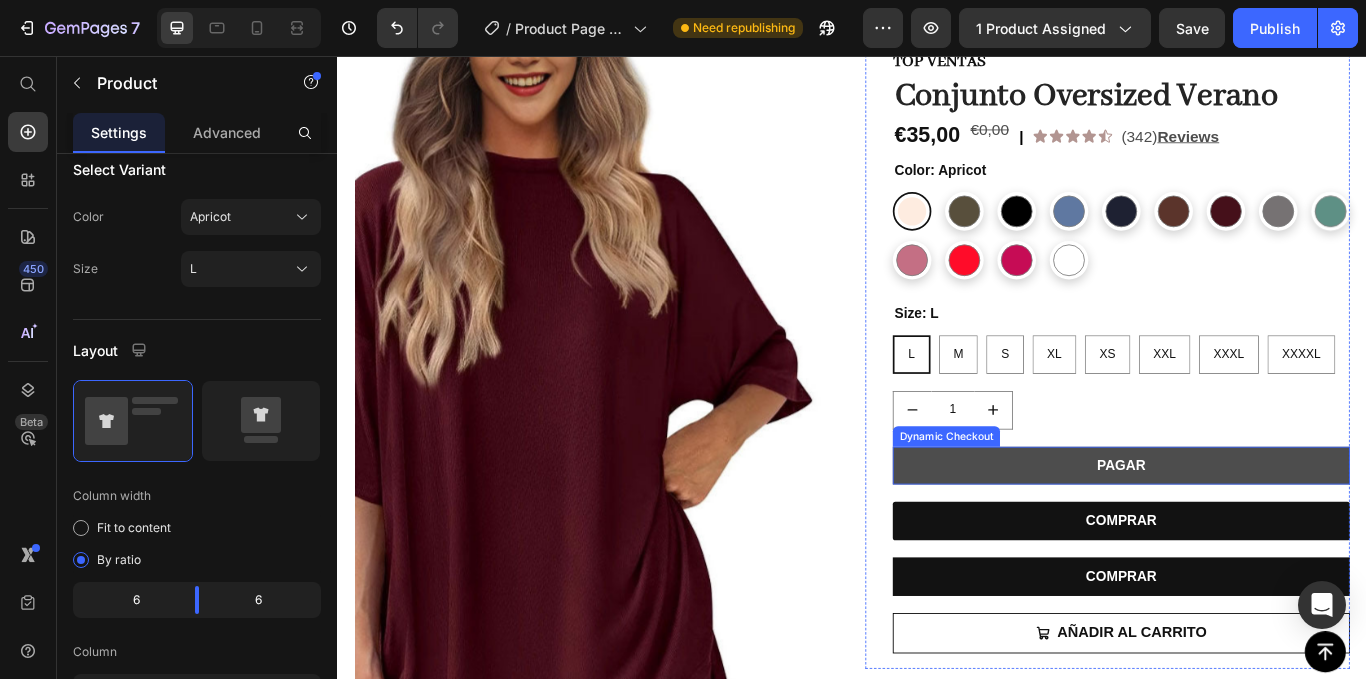 click on "PAGAR" at bounding box center [1250, 534] 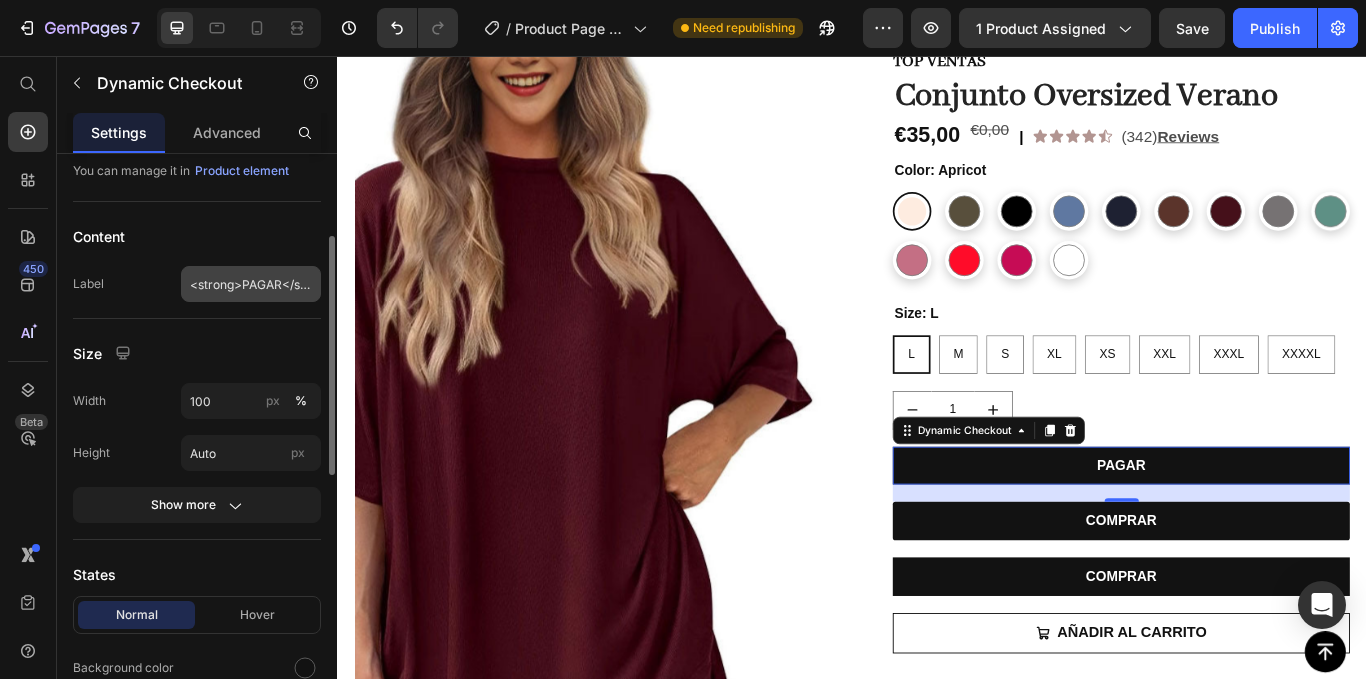 scroll, scrollTop: 100, scrollLeft: 0, axis: vertical 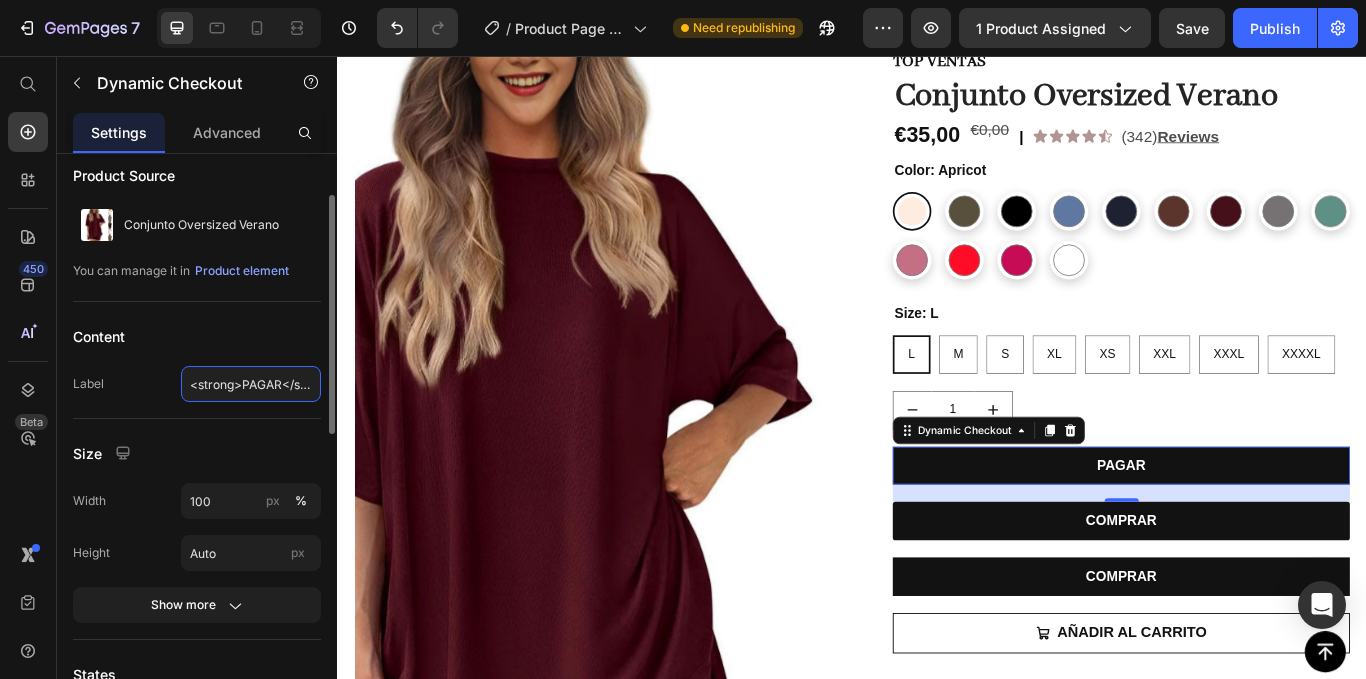 click on "<strong>PAGAR</strong>" 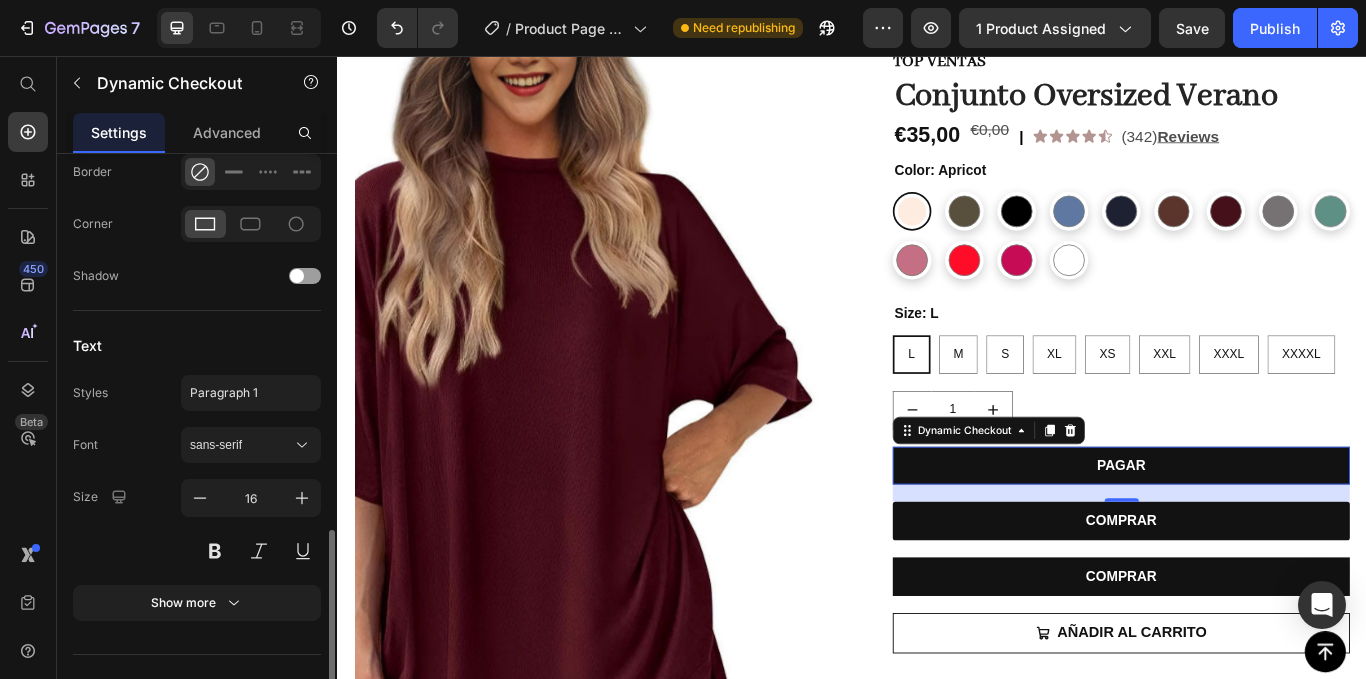 scroll, scrollTop: 833, scrollLeft: 0, axis: vertical 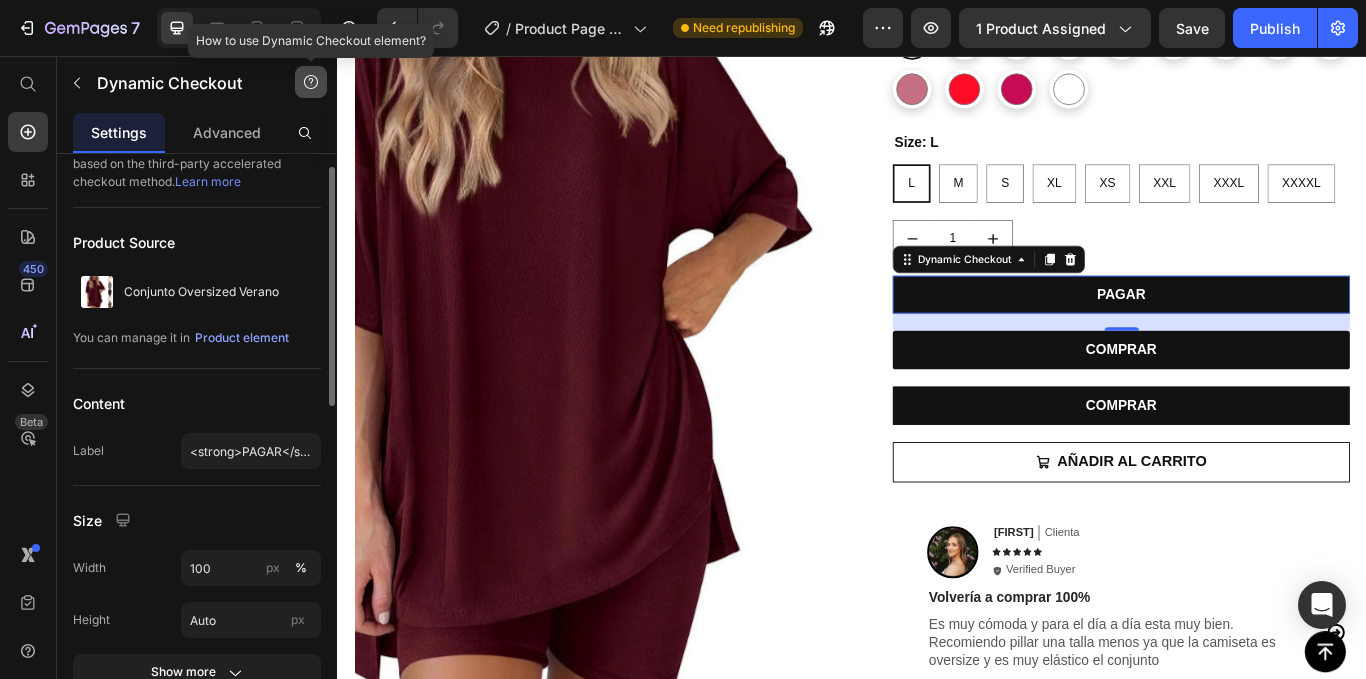 click at bounding box center [311, 82] 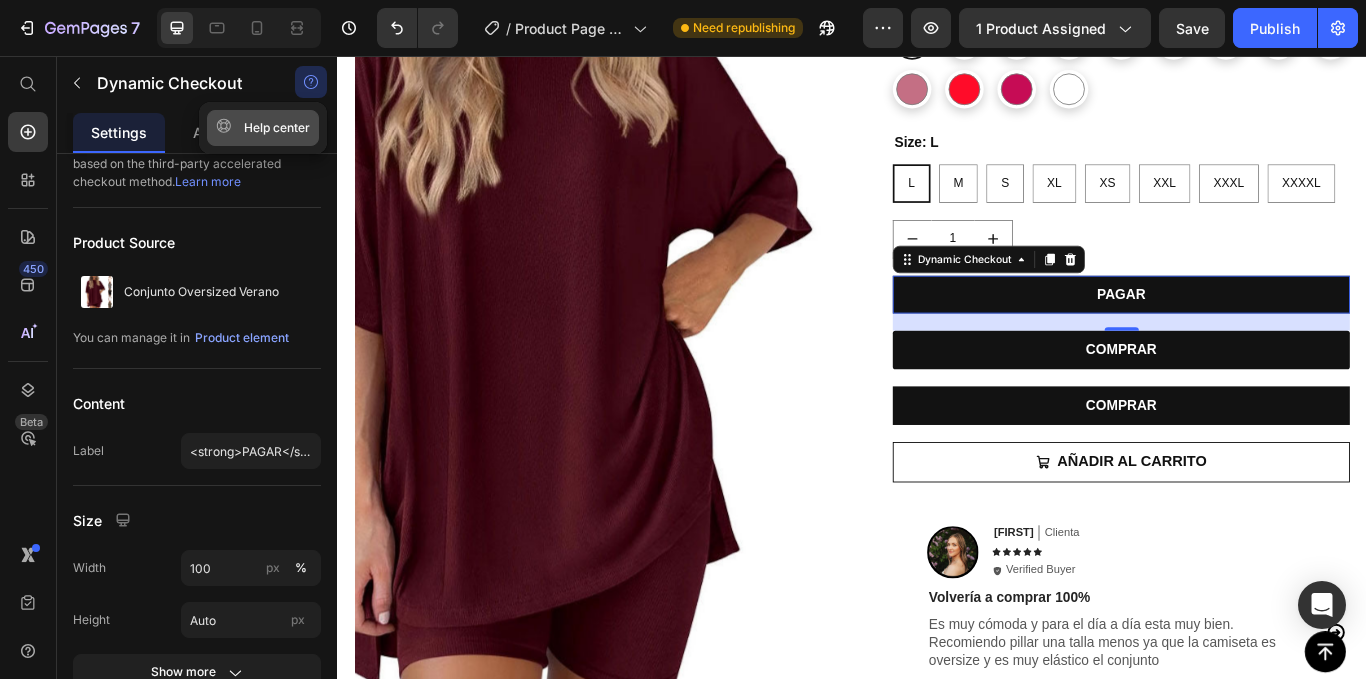 click on "Help center" at bounding box center (263, 128) 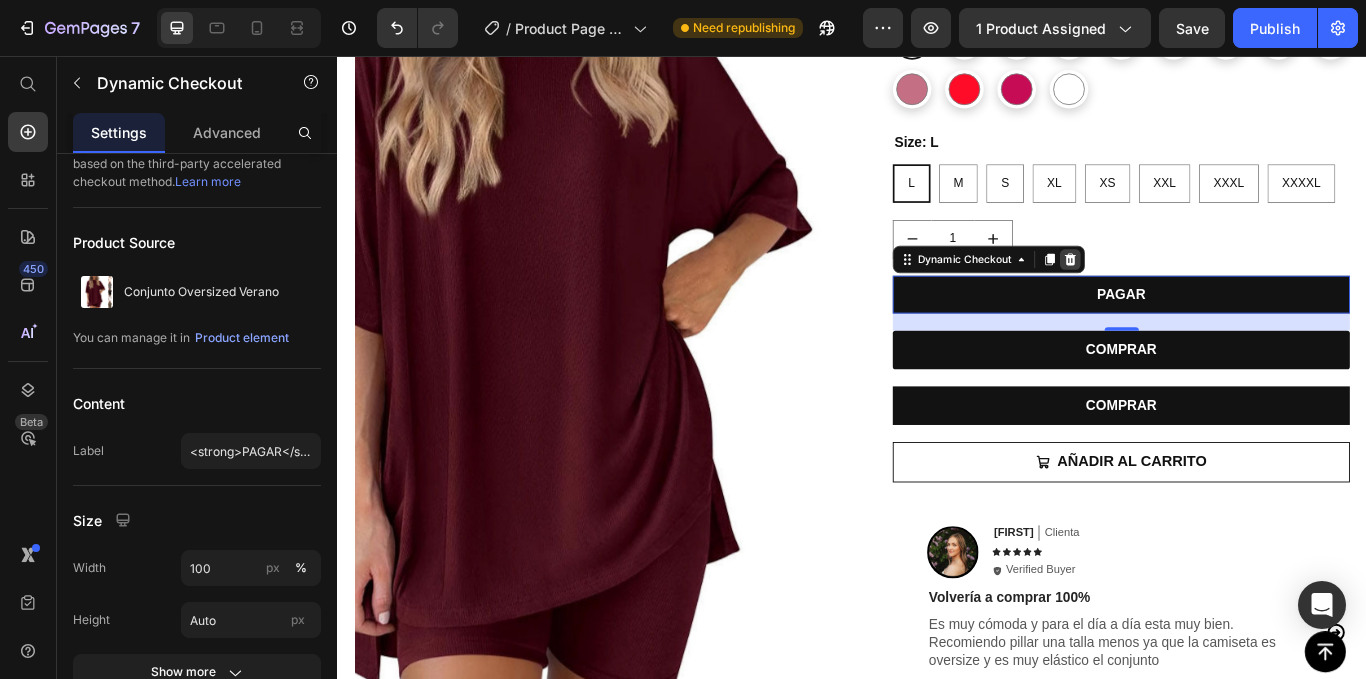 click 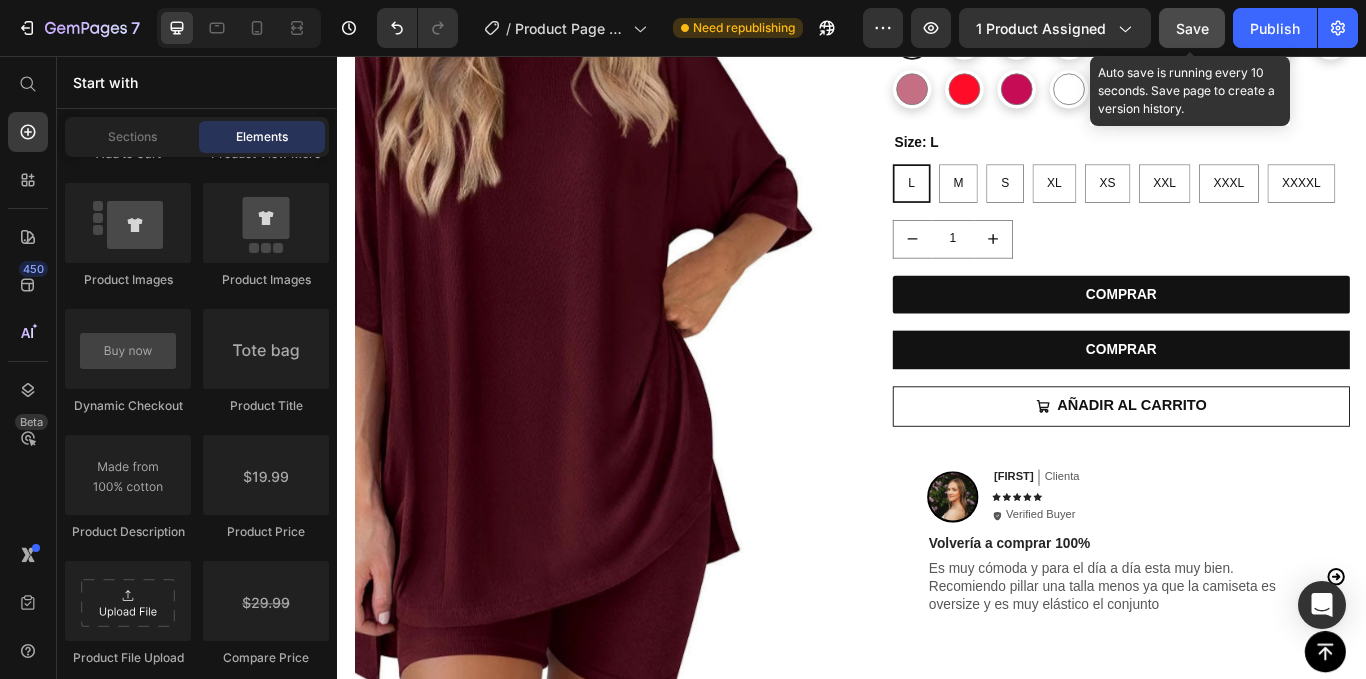 click on "Save" at bounding box center (1192, 28) 